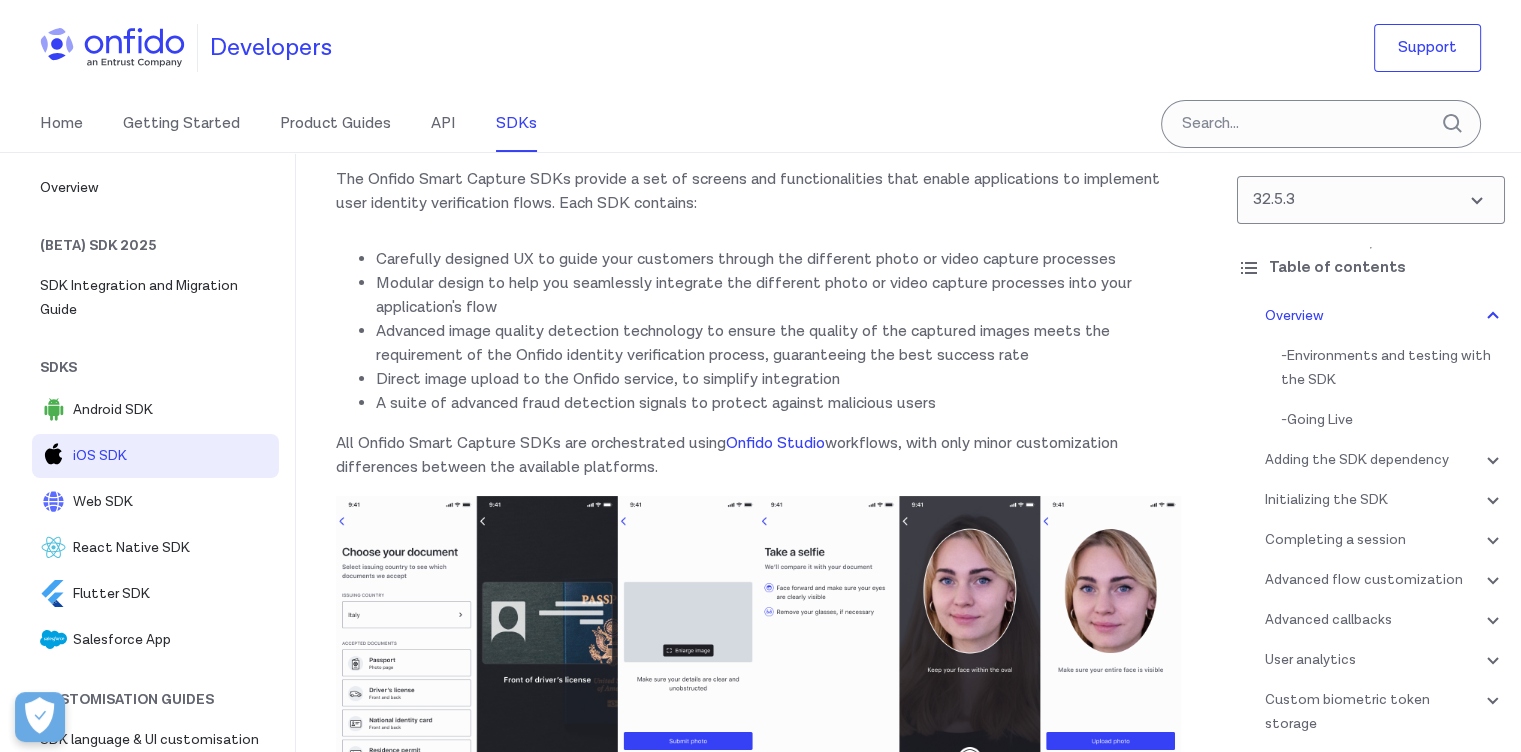 scroll, scrollTop: 0, scrollLeft: 0, axis: both 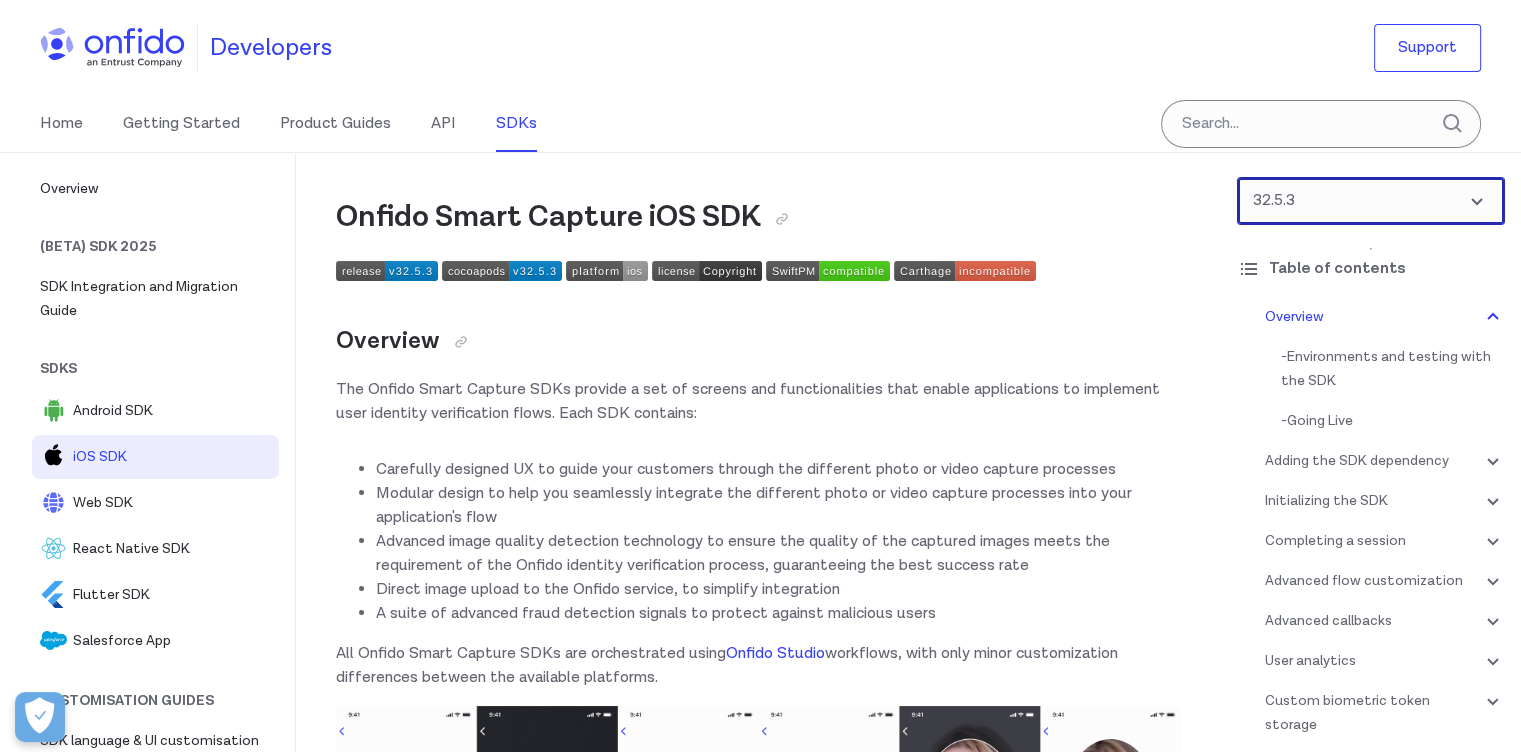 click at bounding box center [1371, 201] 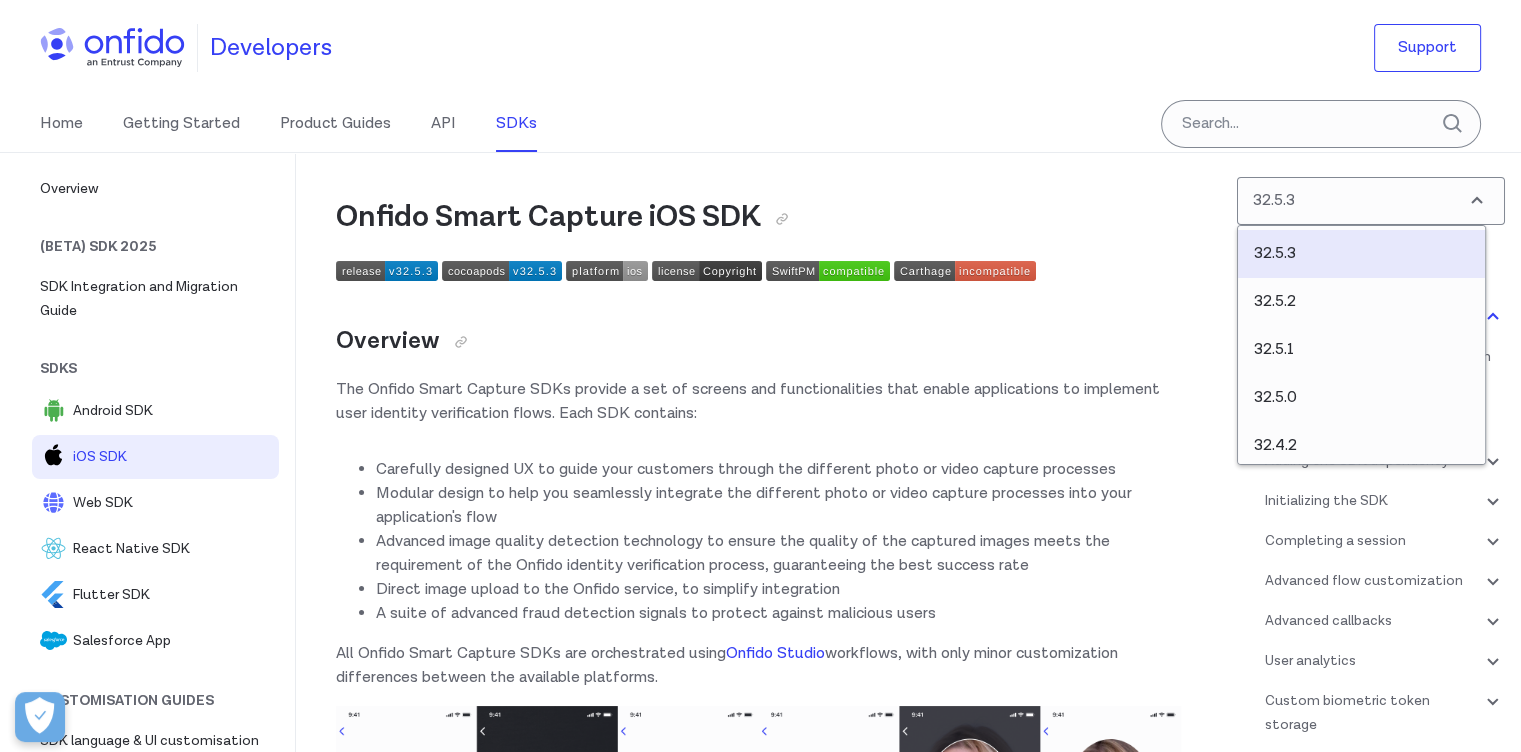 click on "Onfido Smart Capture iOS SDK
Overview
The Onfido Smart Capture SDKs provide a set of screens and functionalities that enable applications to implement user identity verification flows. Each SDK contains:
Carefully designed UX to guide your customers through the different photo or video capture processes
Modular design to help you seamlessly integrate the different photo or video capture processes into your application's flow
Advanced image quality detection technology to ensure the quality of the captured images meets the requirement of the
Onfido identity verification process, guaranteeing the best success rate
Direct image upload to the Onfido service, to simplify integration
A suite of advanced fraud detection signals to protect against malicious users
All Onfido Smart Capture SDKs are orchestrated using  Onfido Studio  workflows, with only minor customization differences between the available platforms.
Environments and testing with the SDK
SDK token ." at bounding box center (758, 30414) 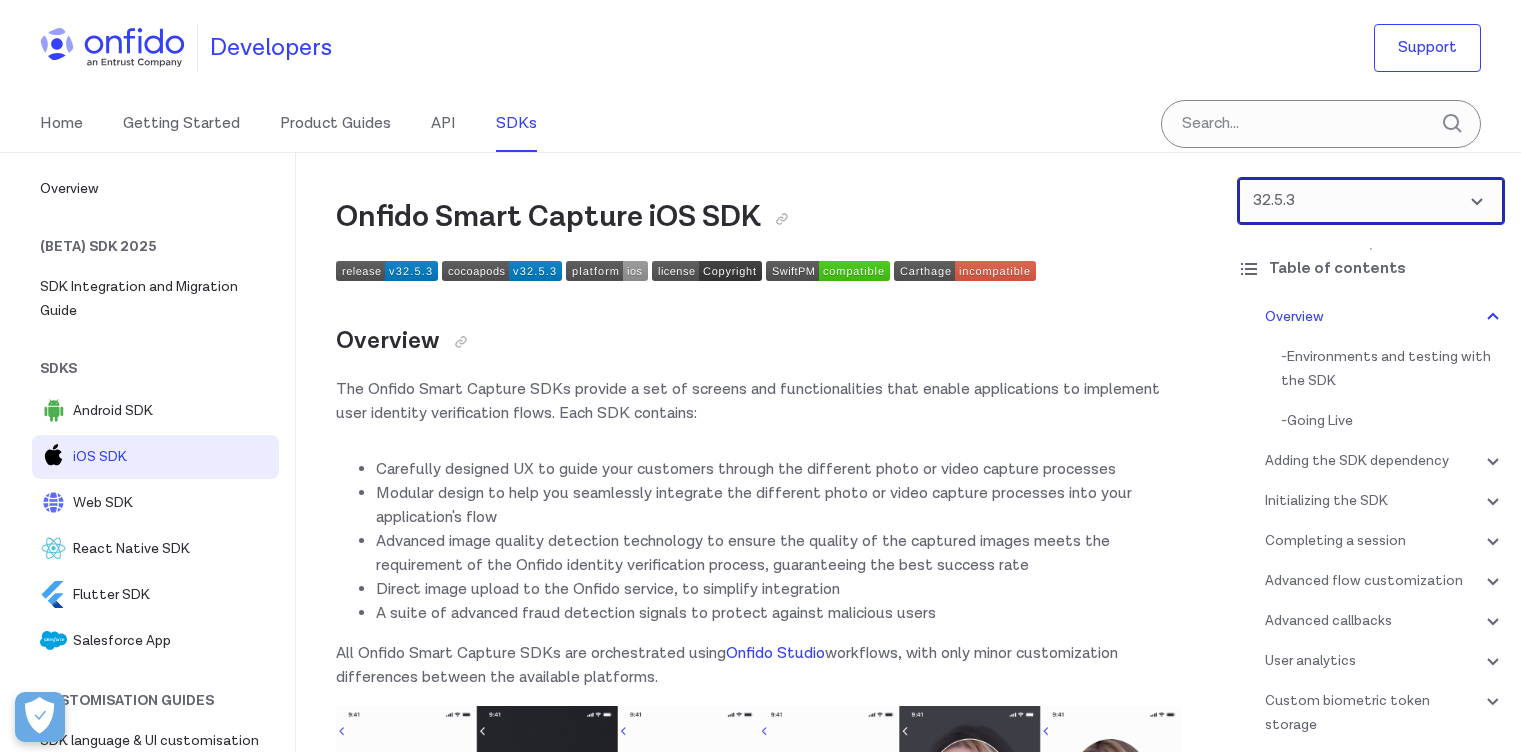 click at bounding box center [1371, 201] 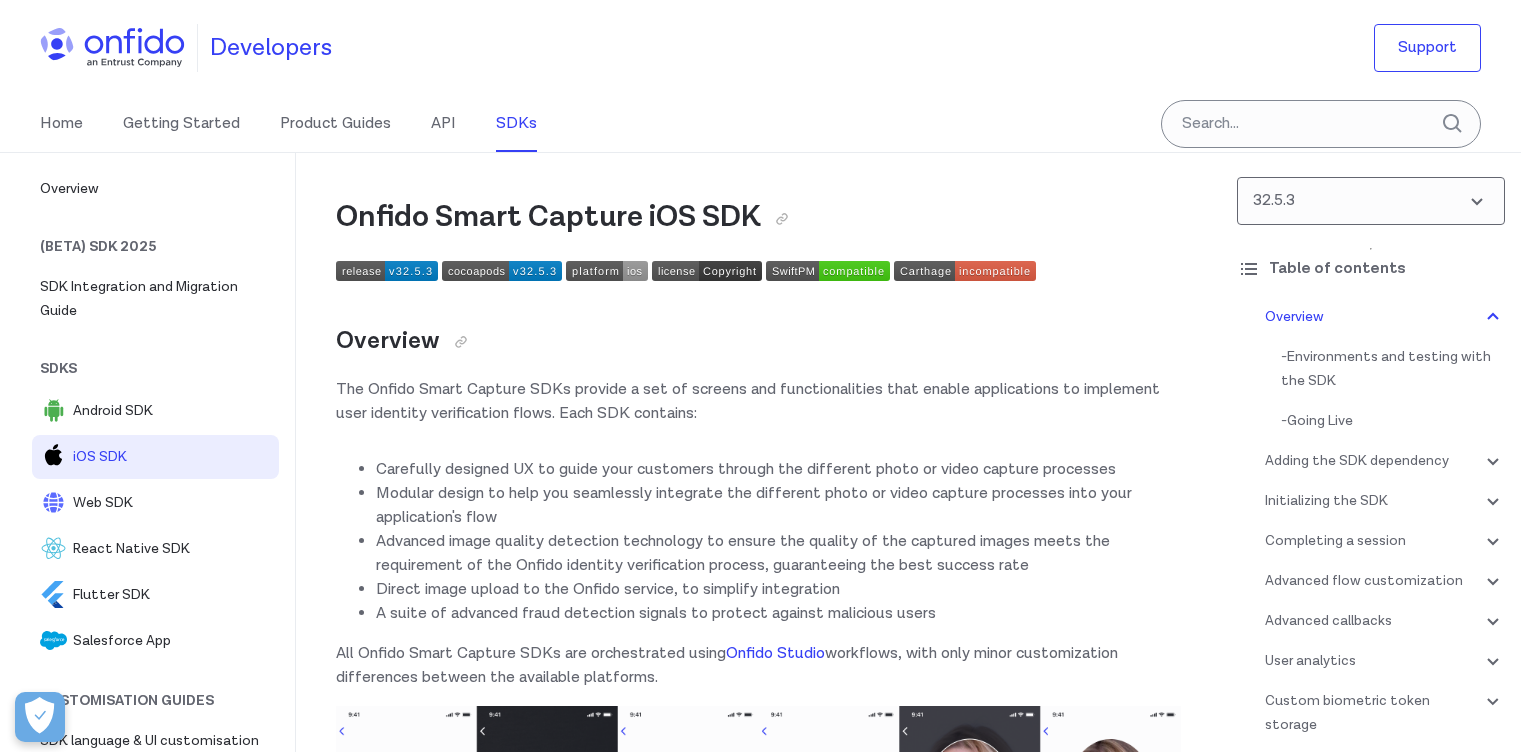 scroll, scrollTop: 0, scrollLeft: 0, axis: both 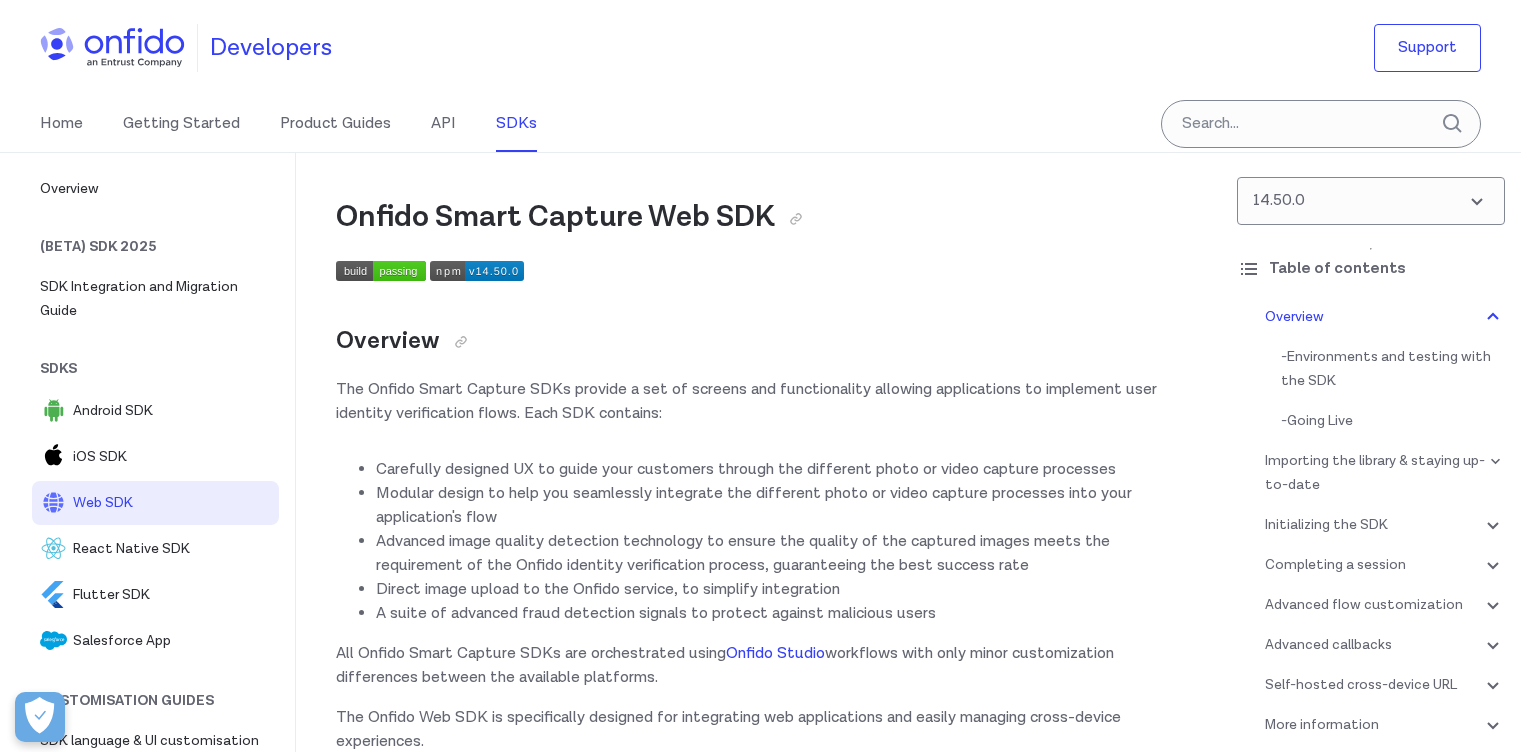 click at bounding box center (1371, 201) 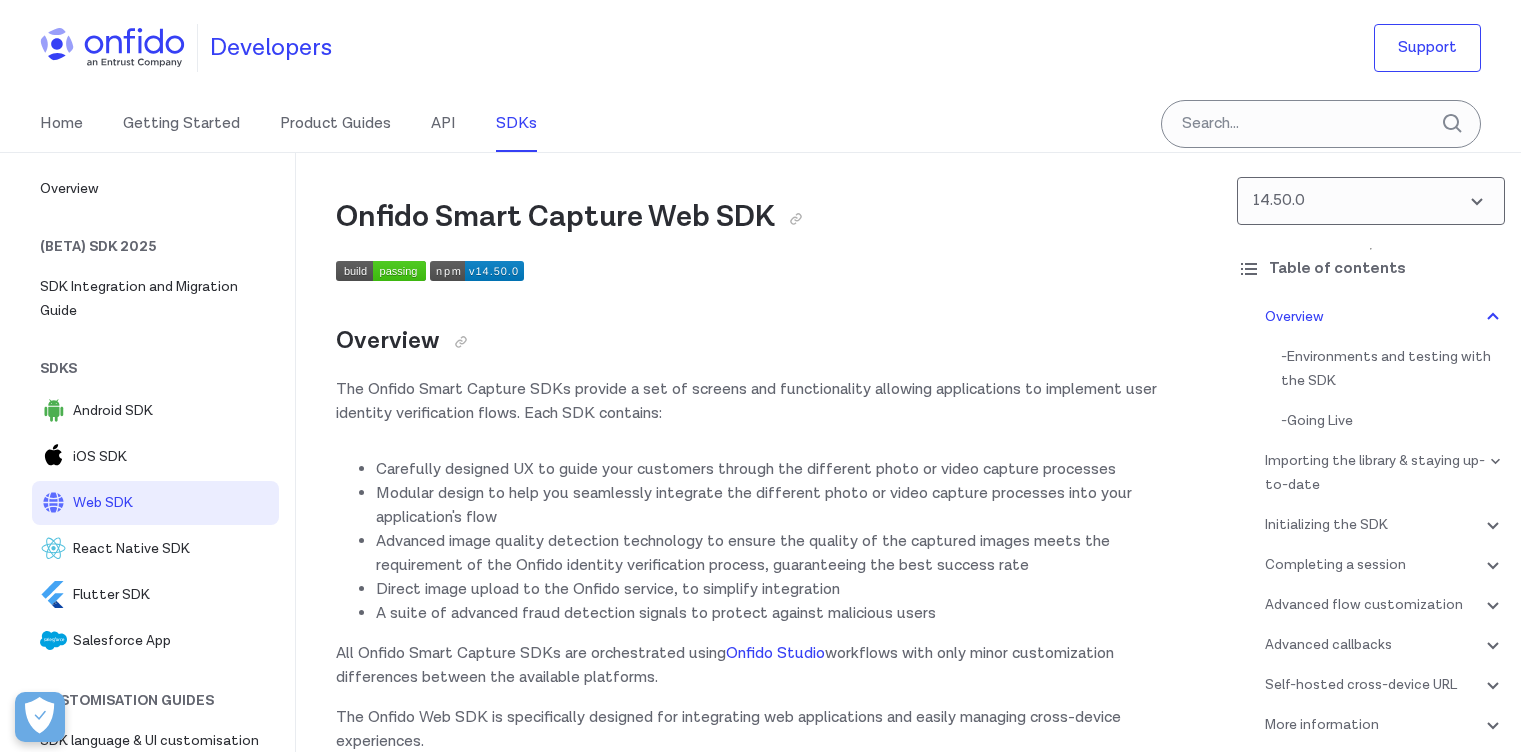 scroll, scrollTop: 0, scrollLeft: 0, axis: both 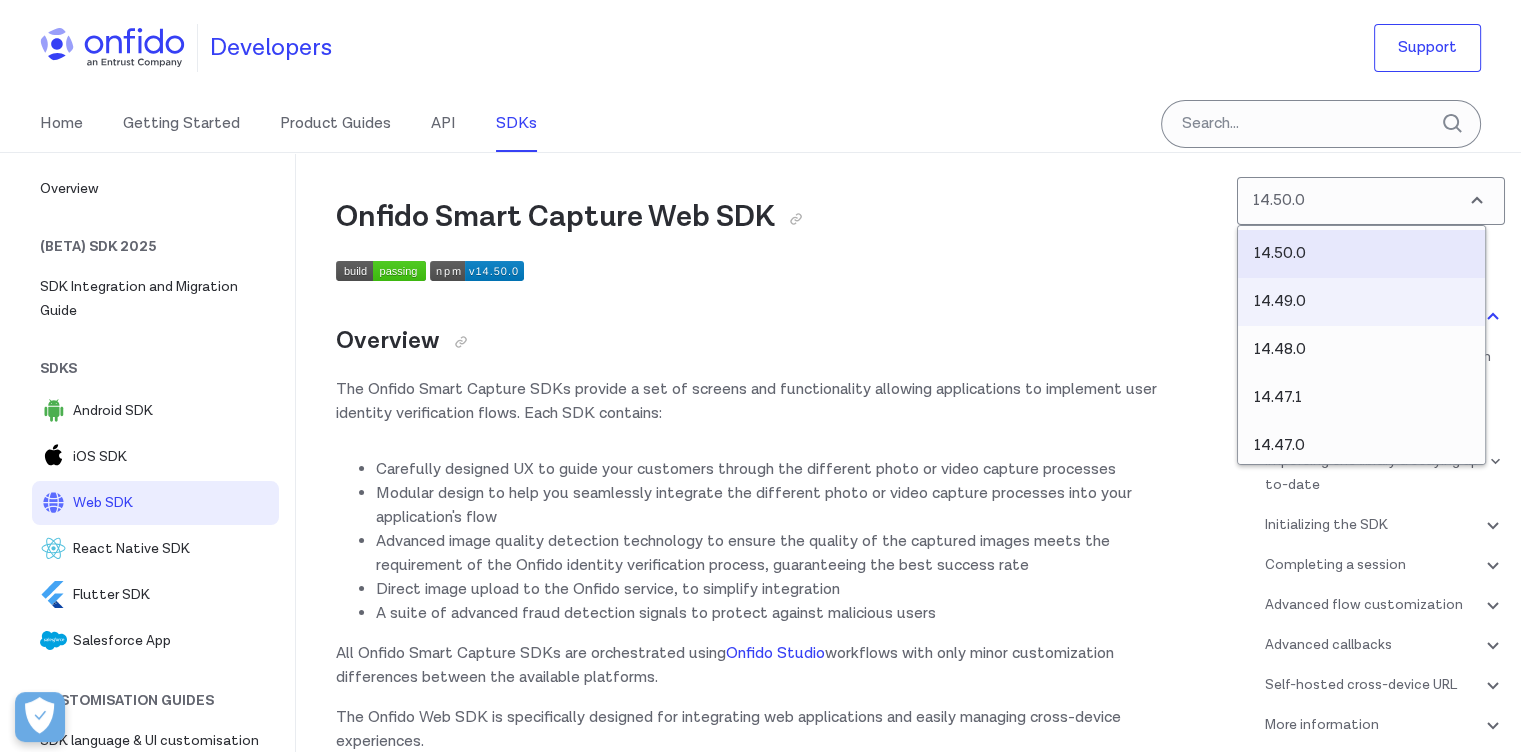 click on "14.49.0" at bounding box center (1361, 302) 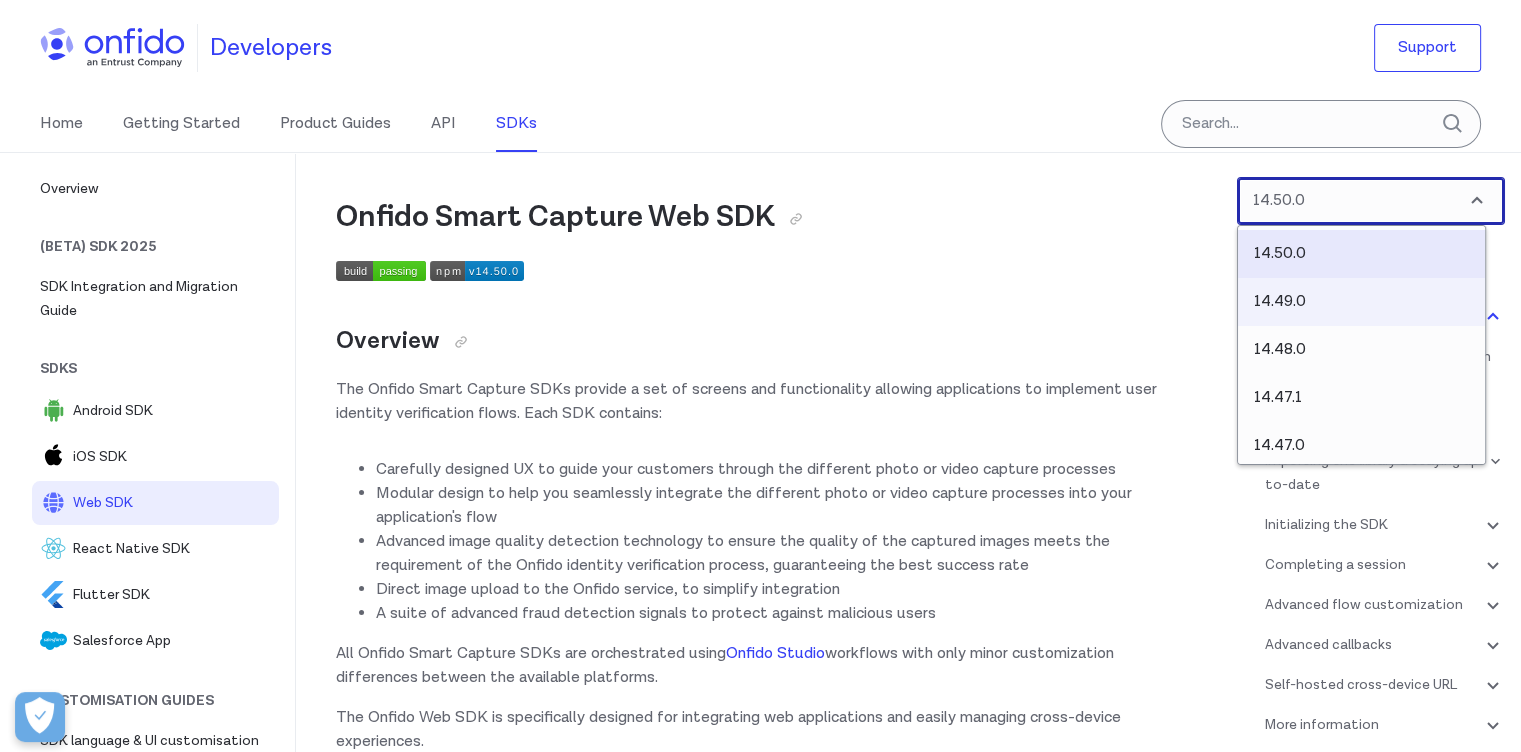 select on "14.49.0" 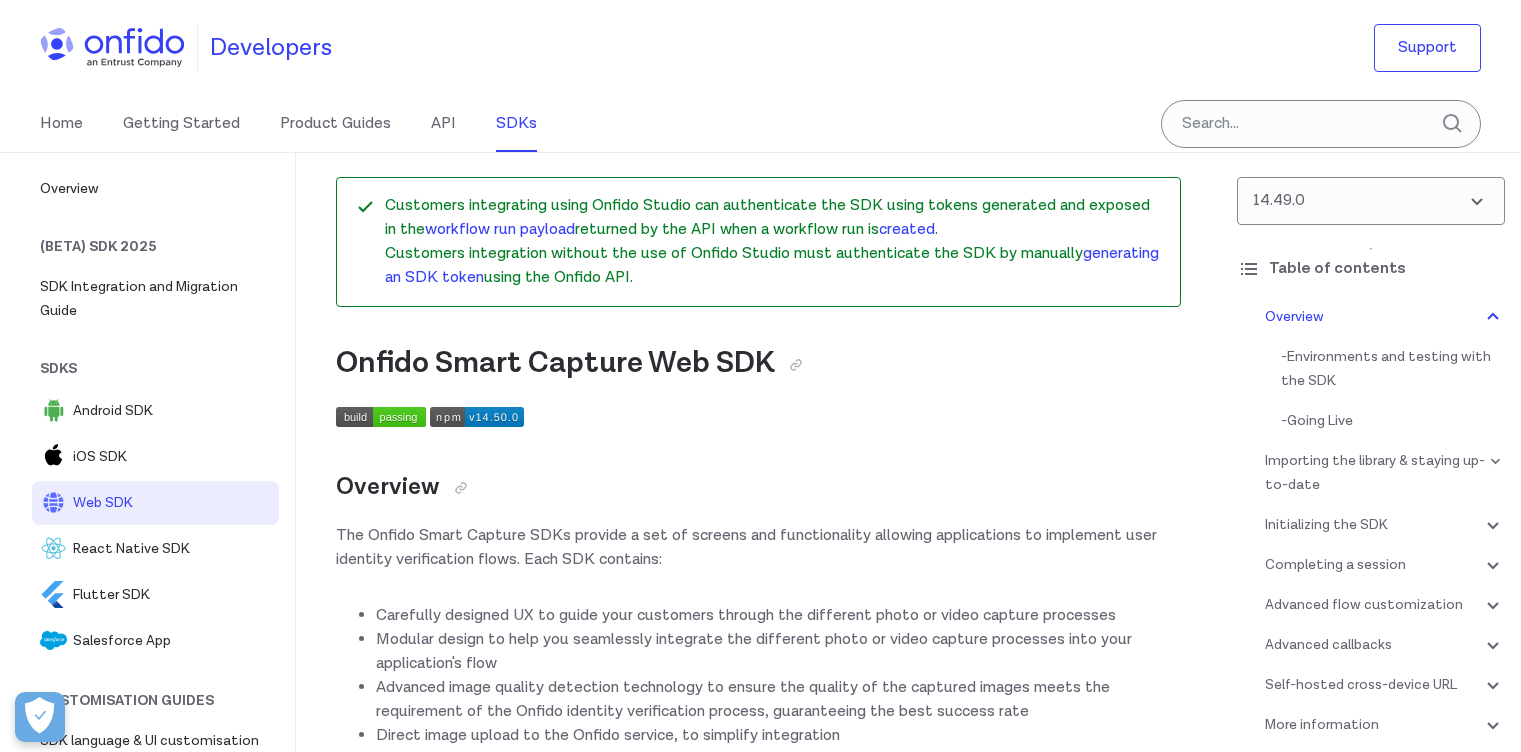 scroll, scrollTop: 0, scrollLeft: 0, axis: both 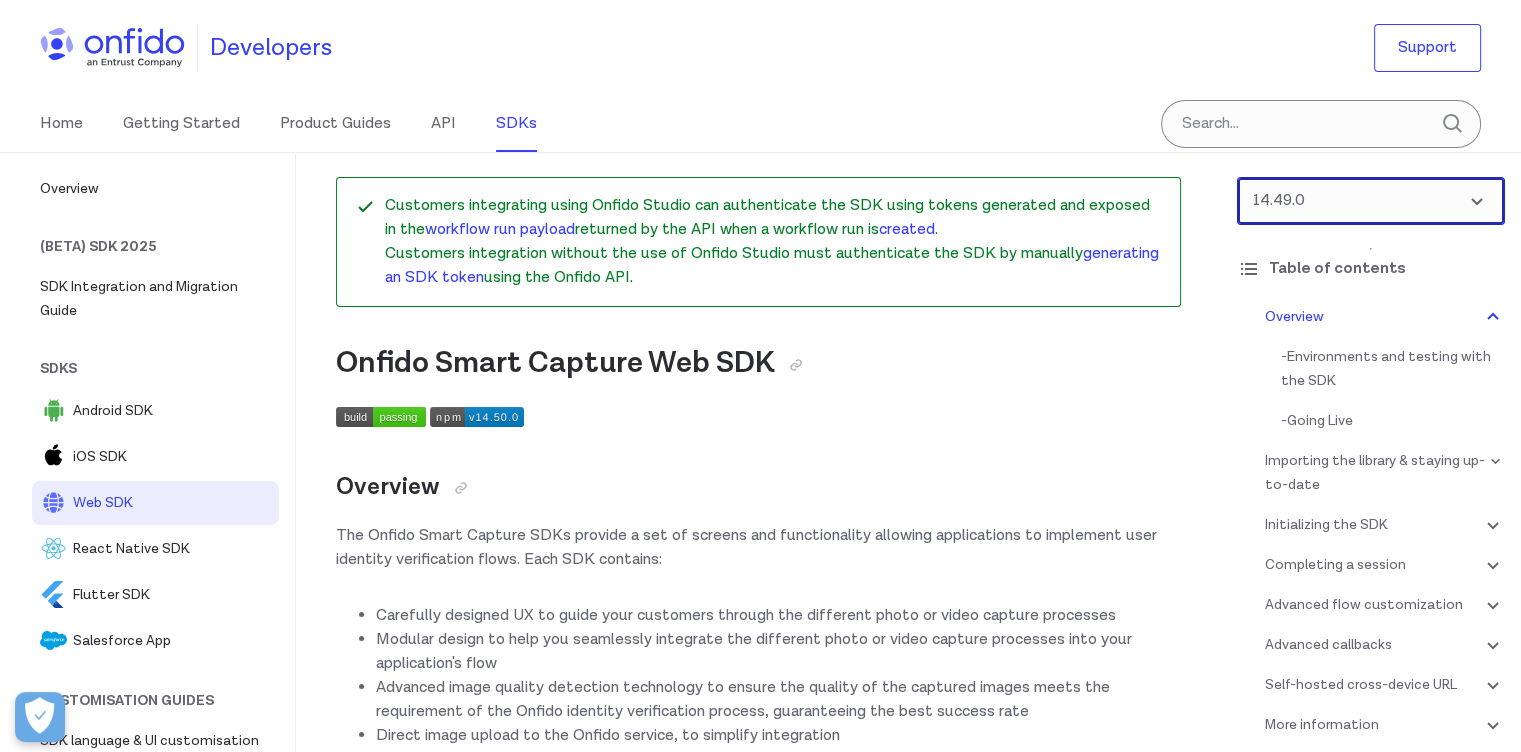 click at bounding box center (1371, 201) 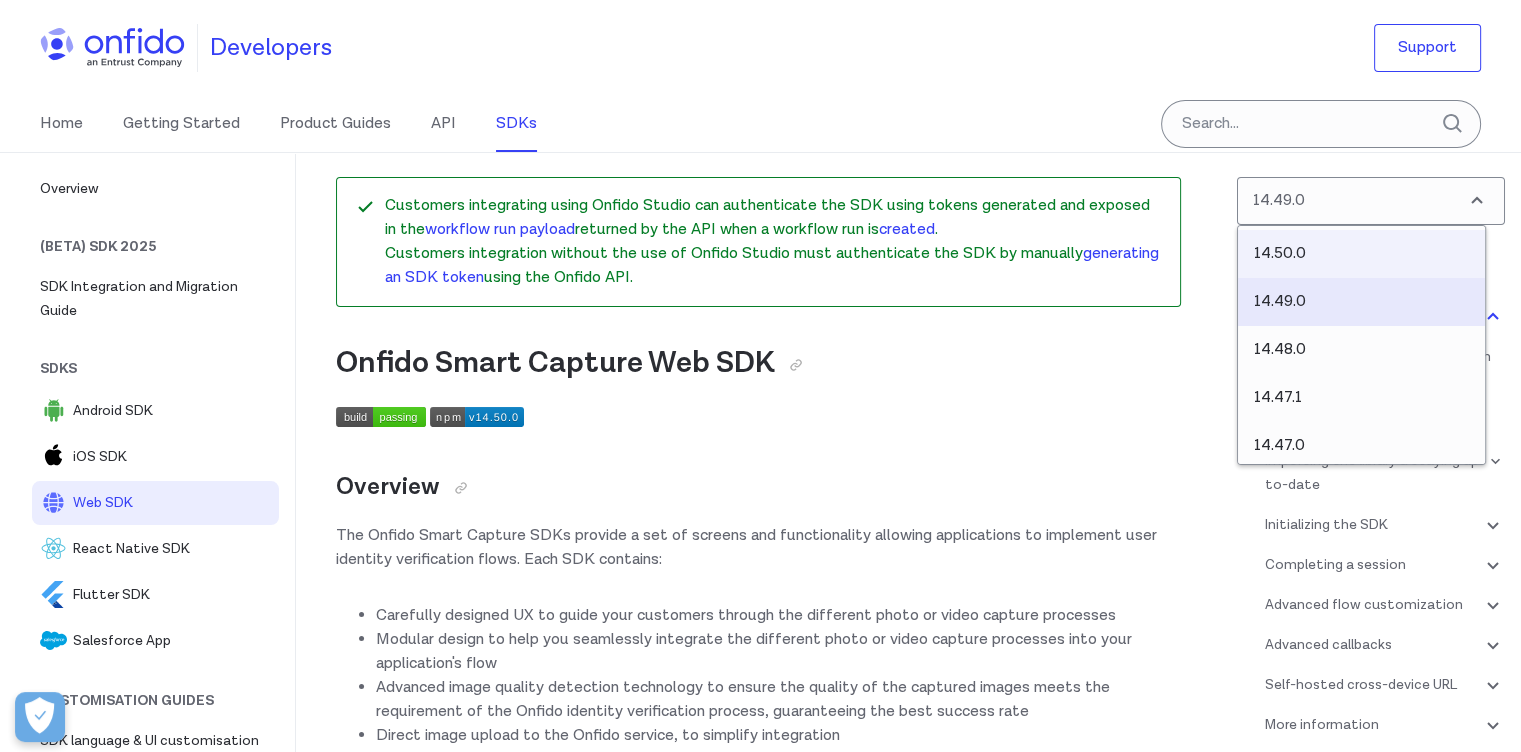 click on "14.50.0" at bounding box center [1361, 254] 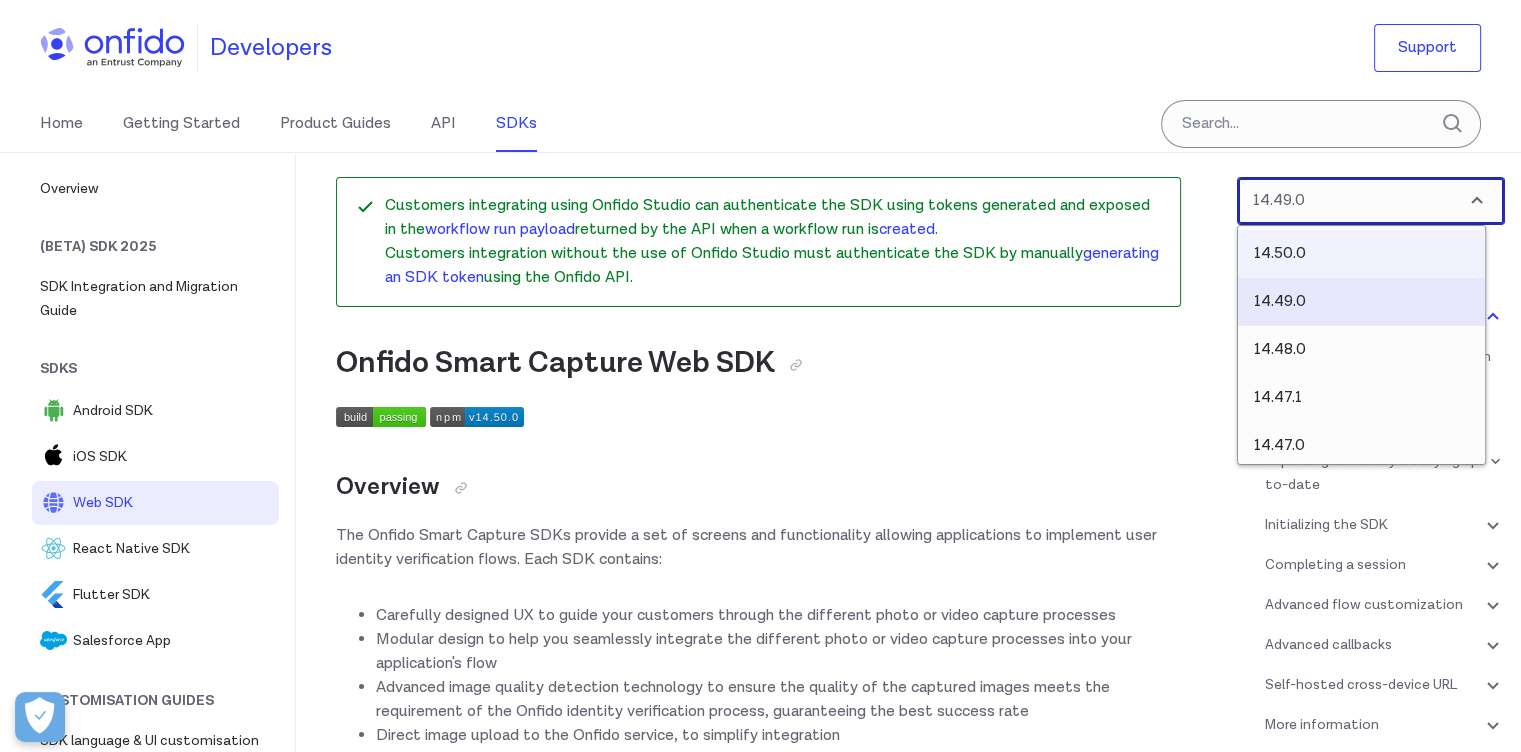 select on "14.50.0" 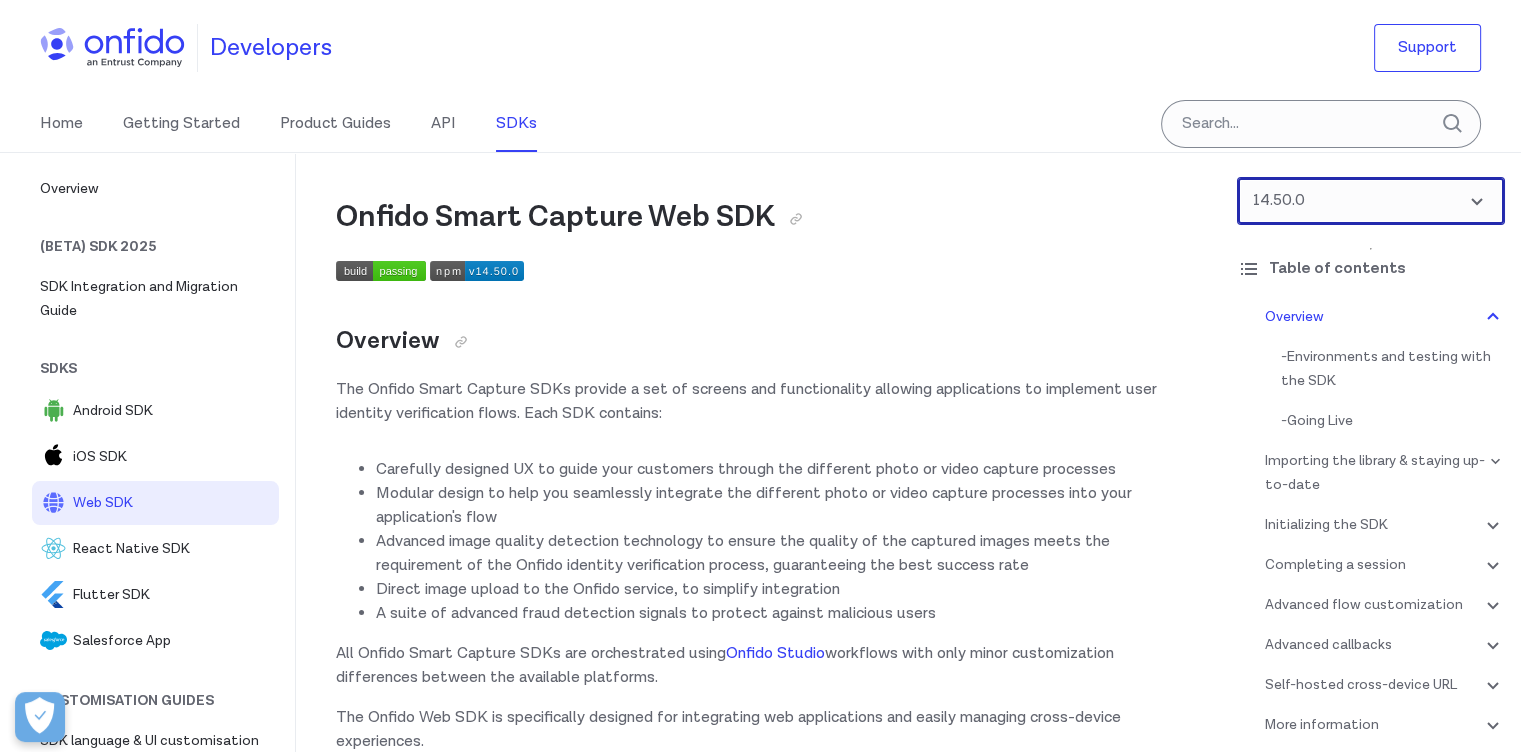 click at bounding box center (1371, 201) 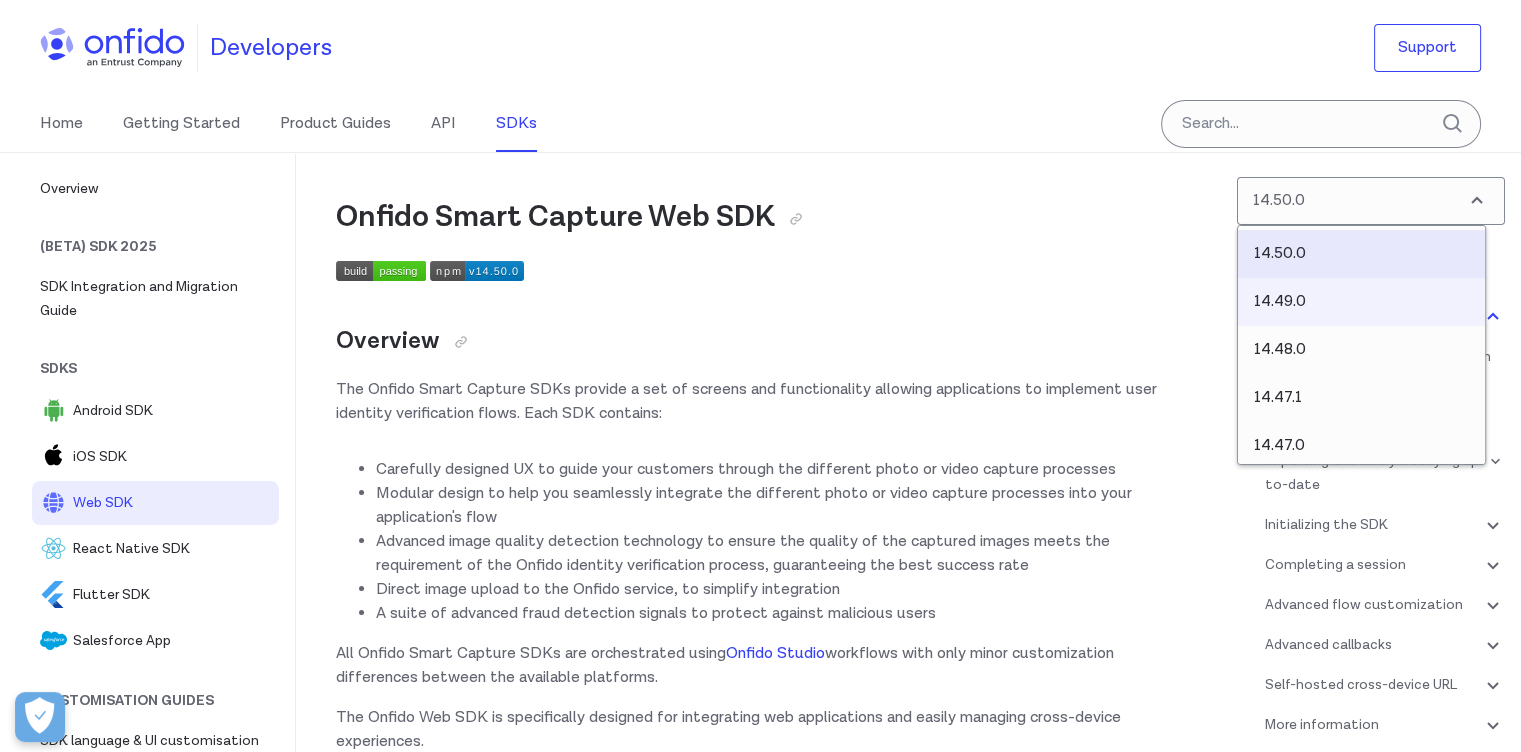 click on "14.49.0" at bounding box center [1361, 302] 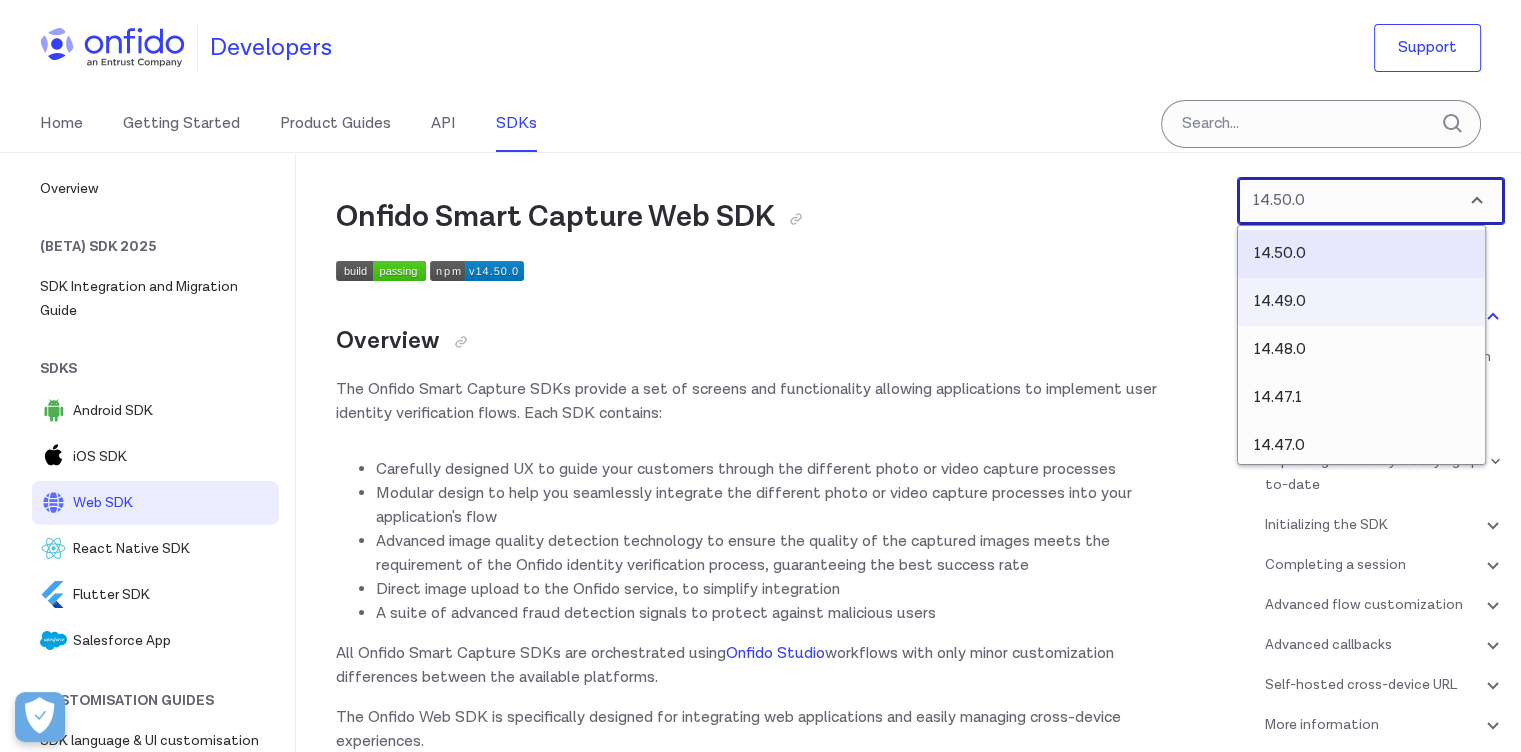 select on "14.49.0" 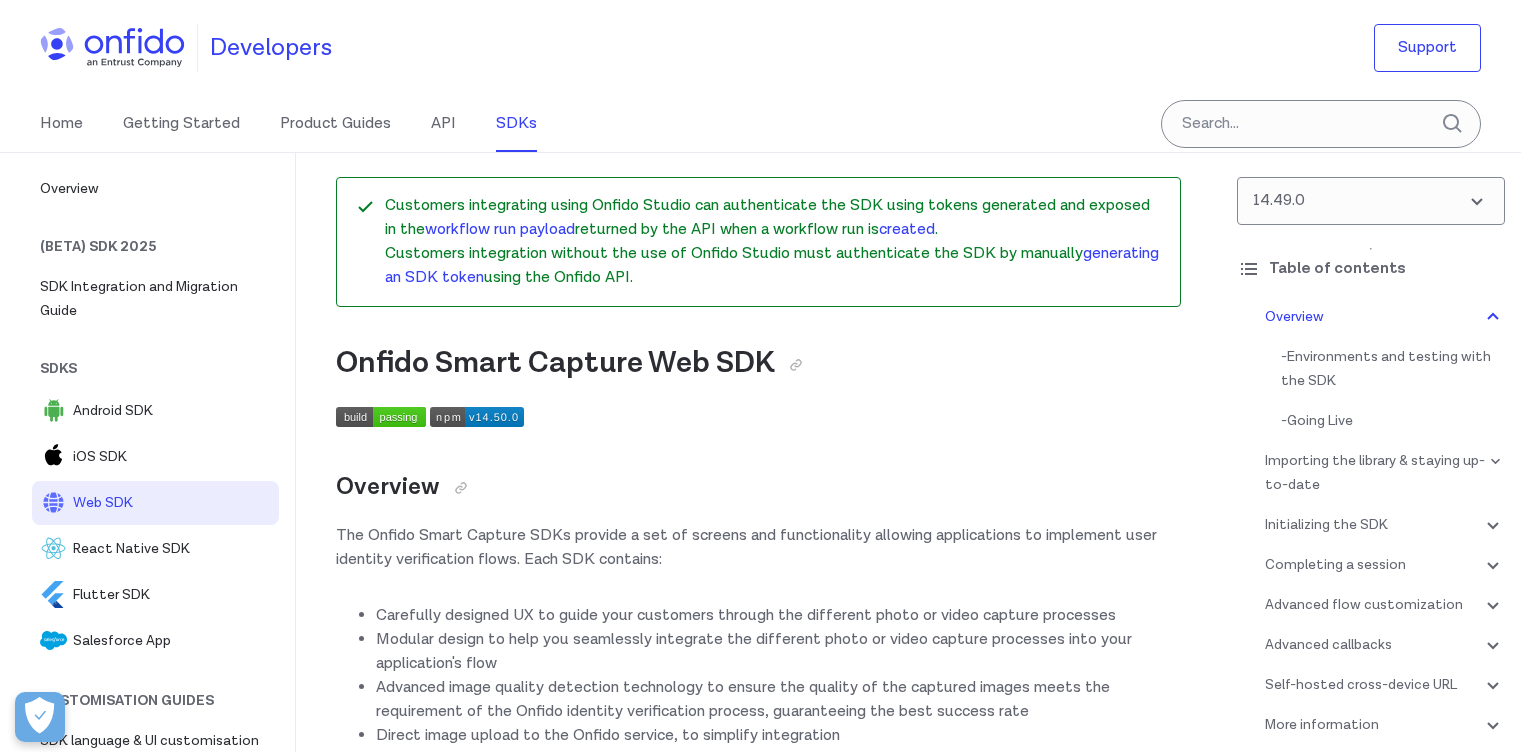scroll, scrollTop: 0, scrollLeft: 0, axis: both 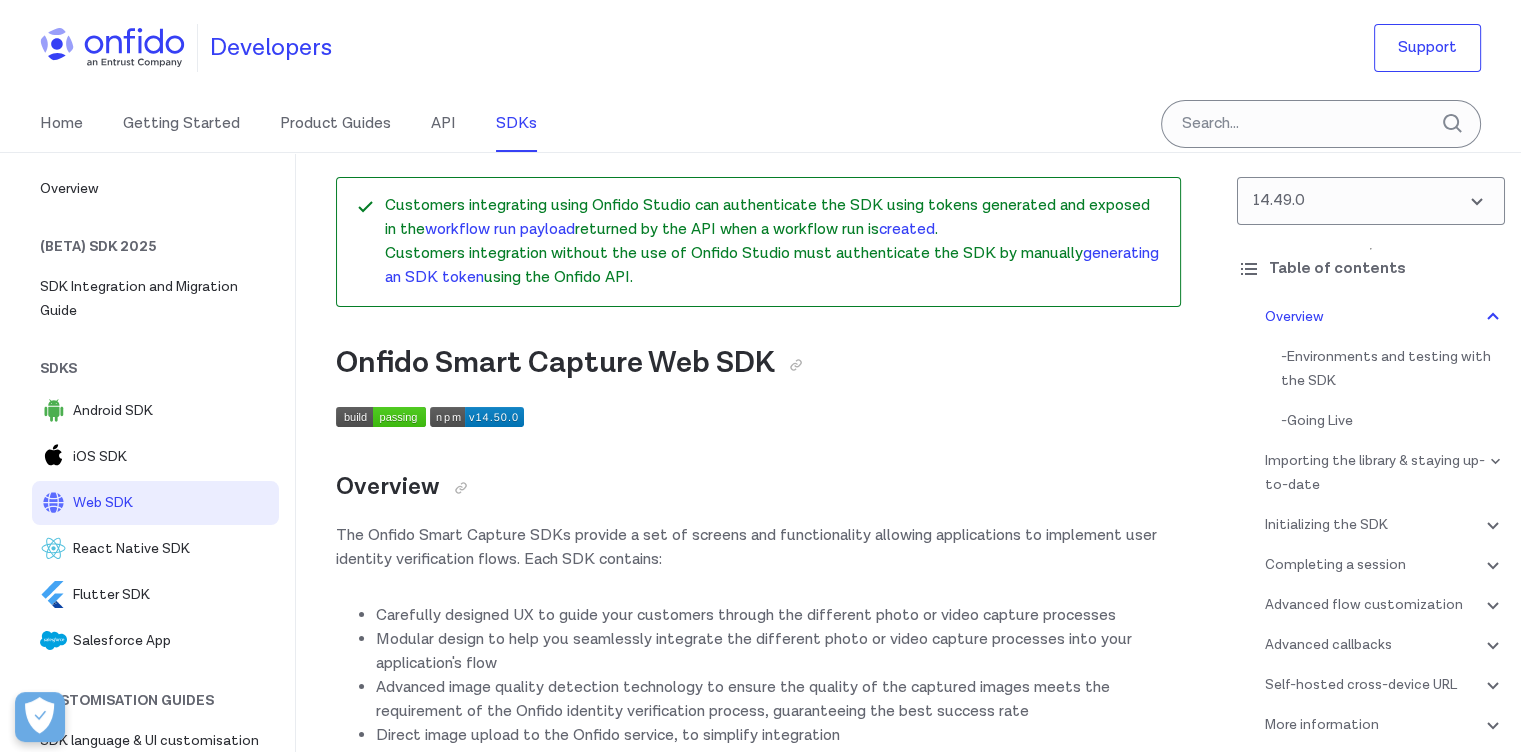 click on "Table of contents" at bounding box center (1371, 269) 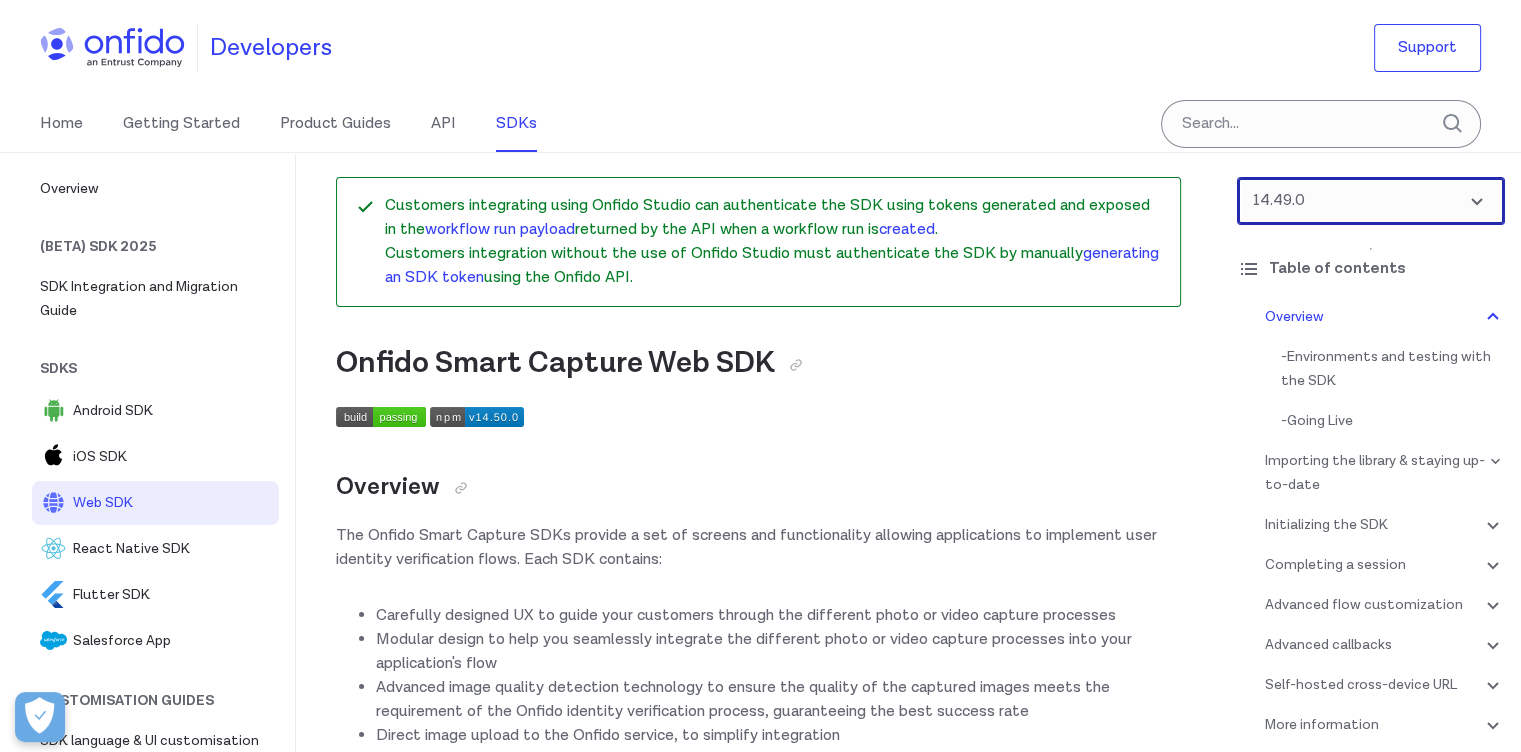 click at bounding box center [1371, 201] 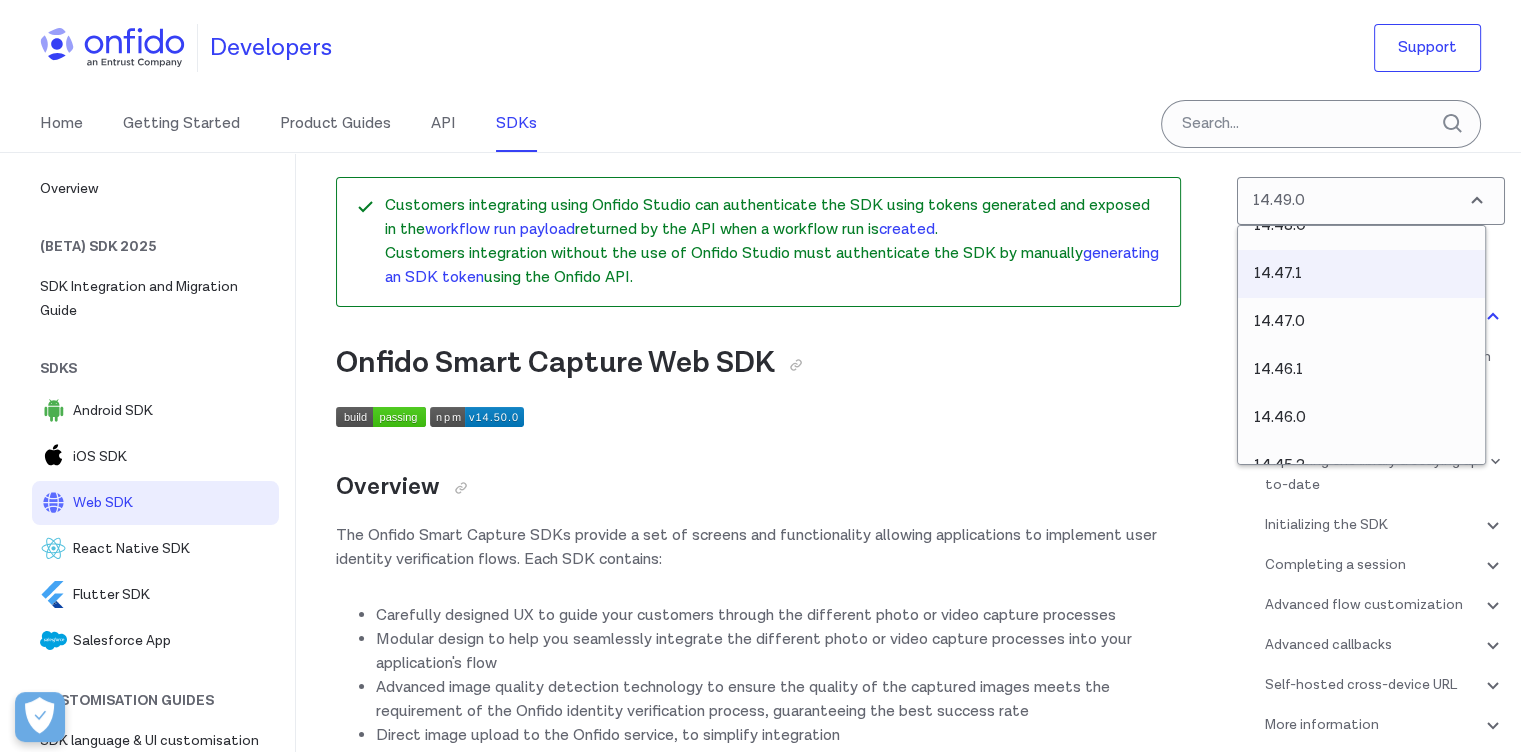 scroll, scrollTop: 499, scrollLeft: 0, axis: vertical 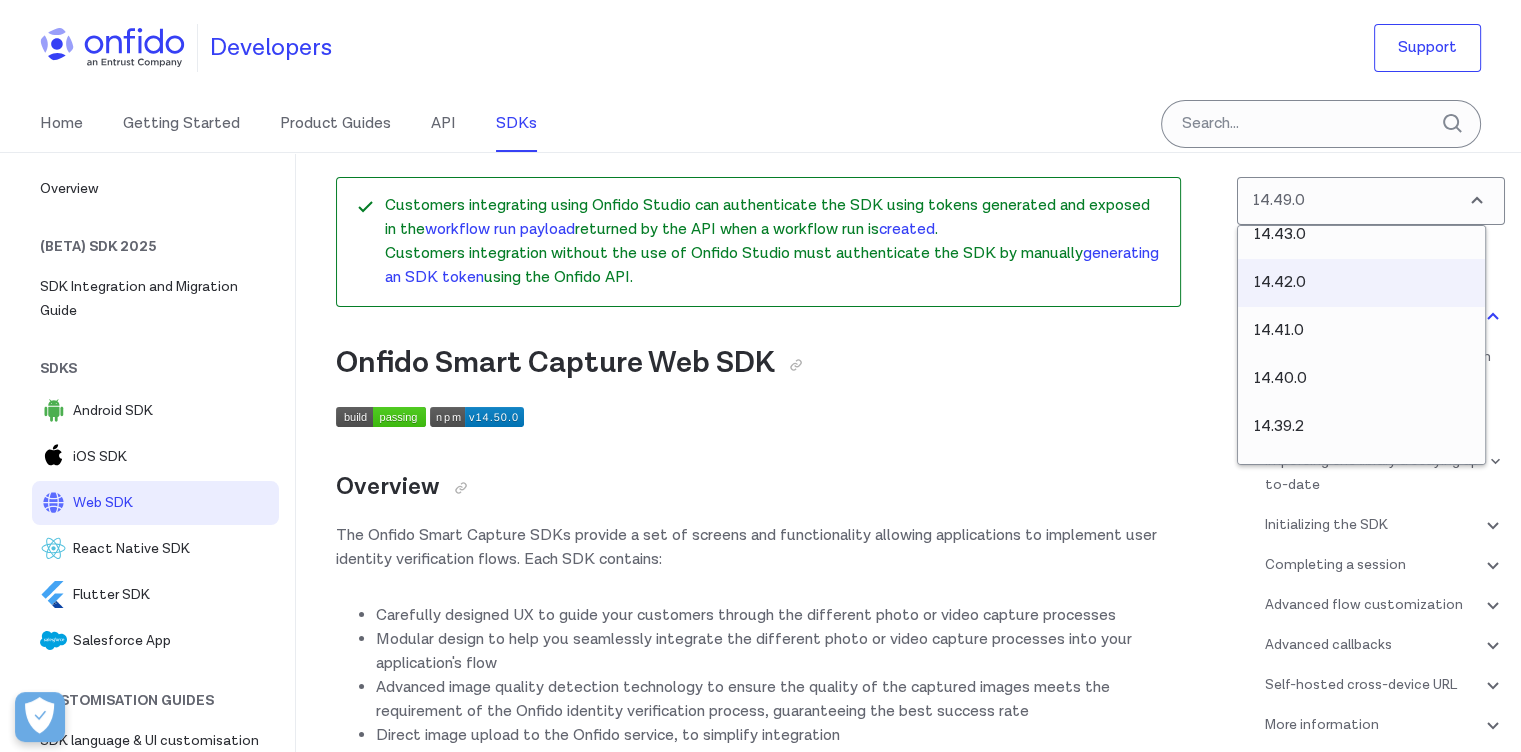 click on "14.42.0" at bounding box center (1361, 283) 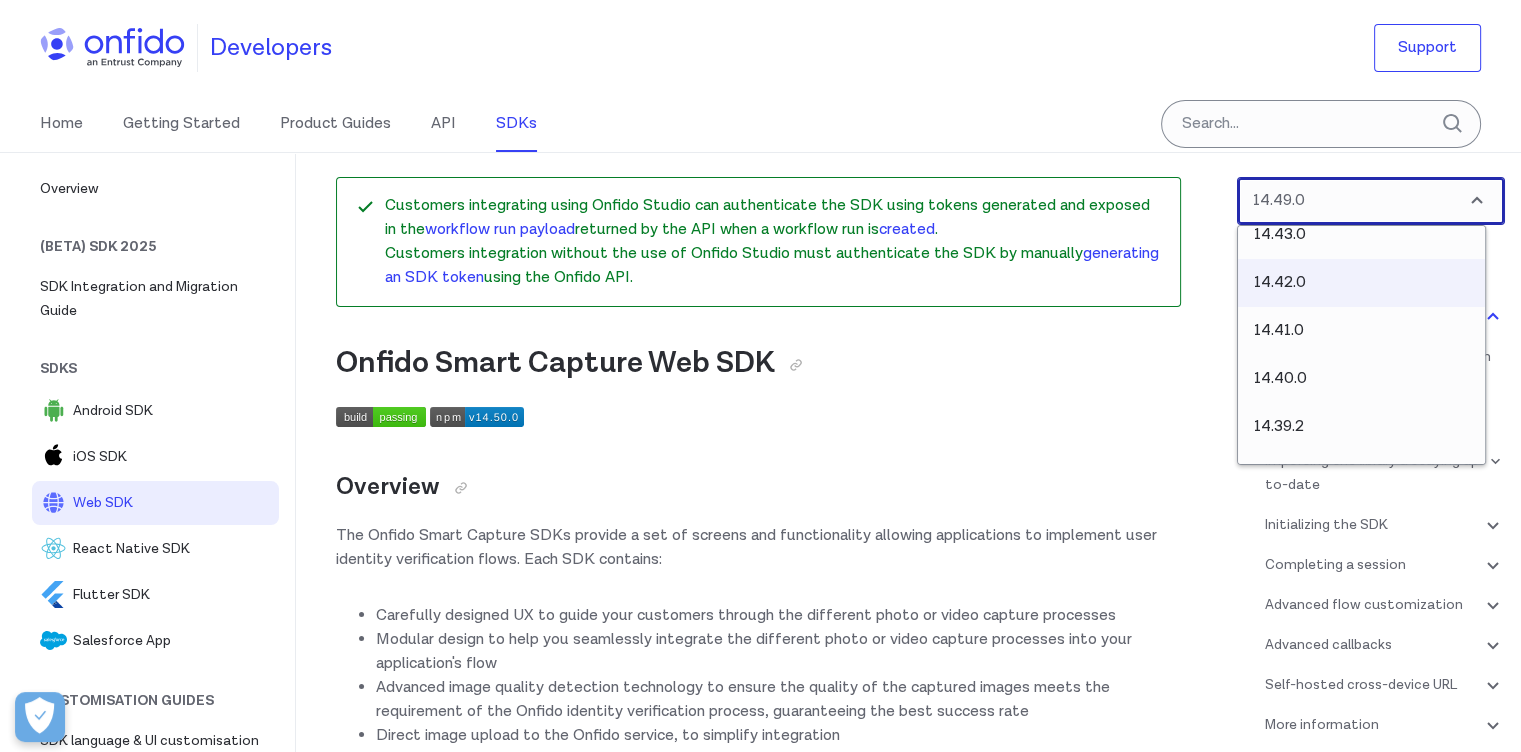 select on "14.42.0" 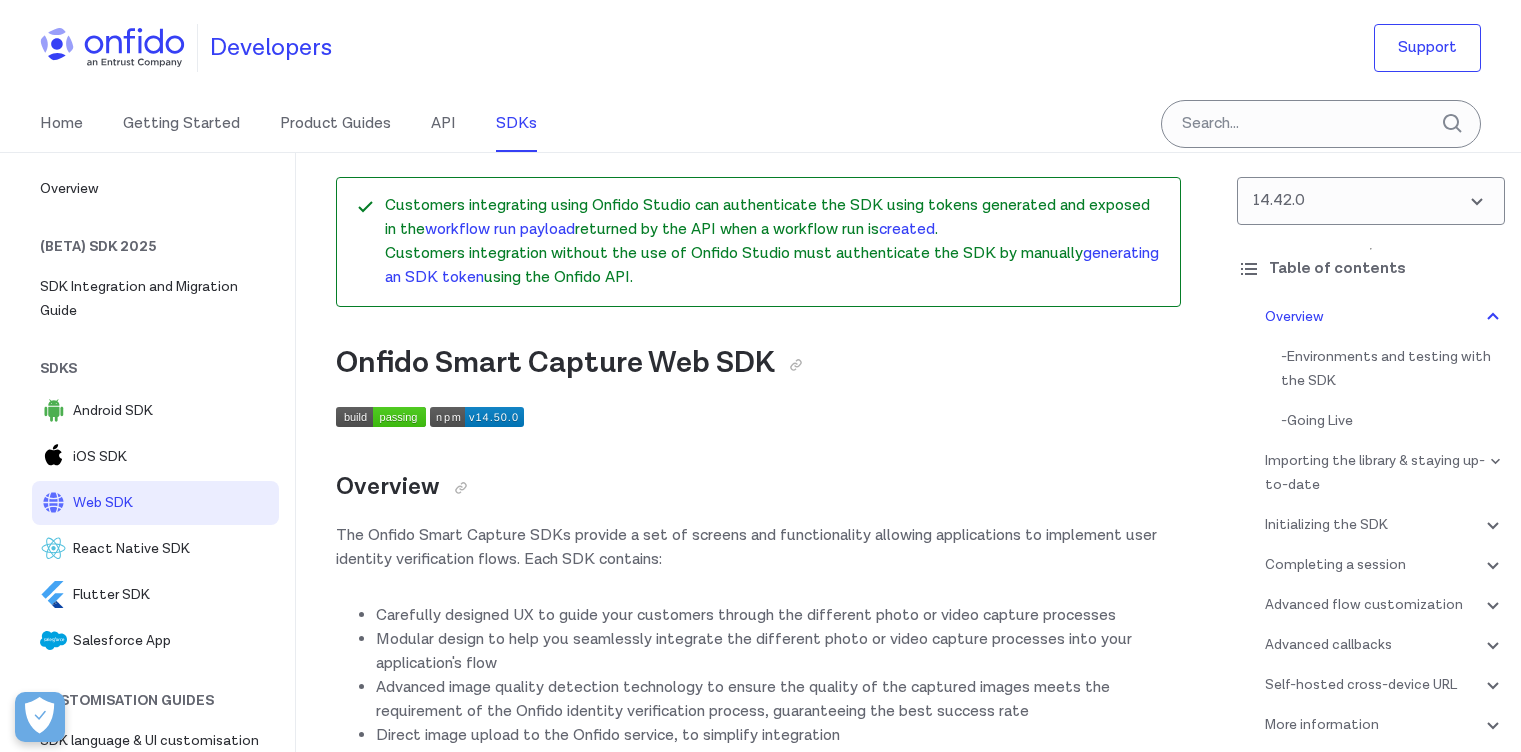 scroll, scrollTop: 0, scrollLeft: 0, axis: both 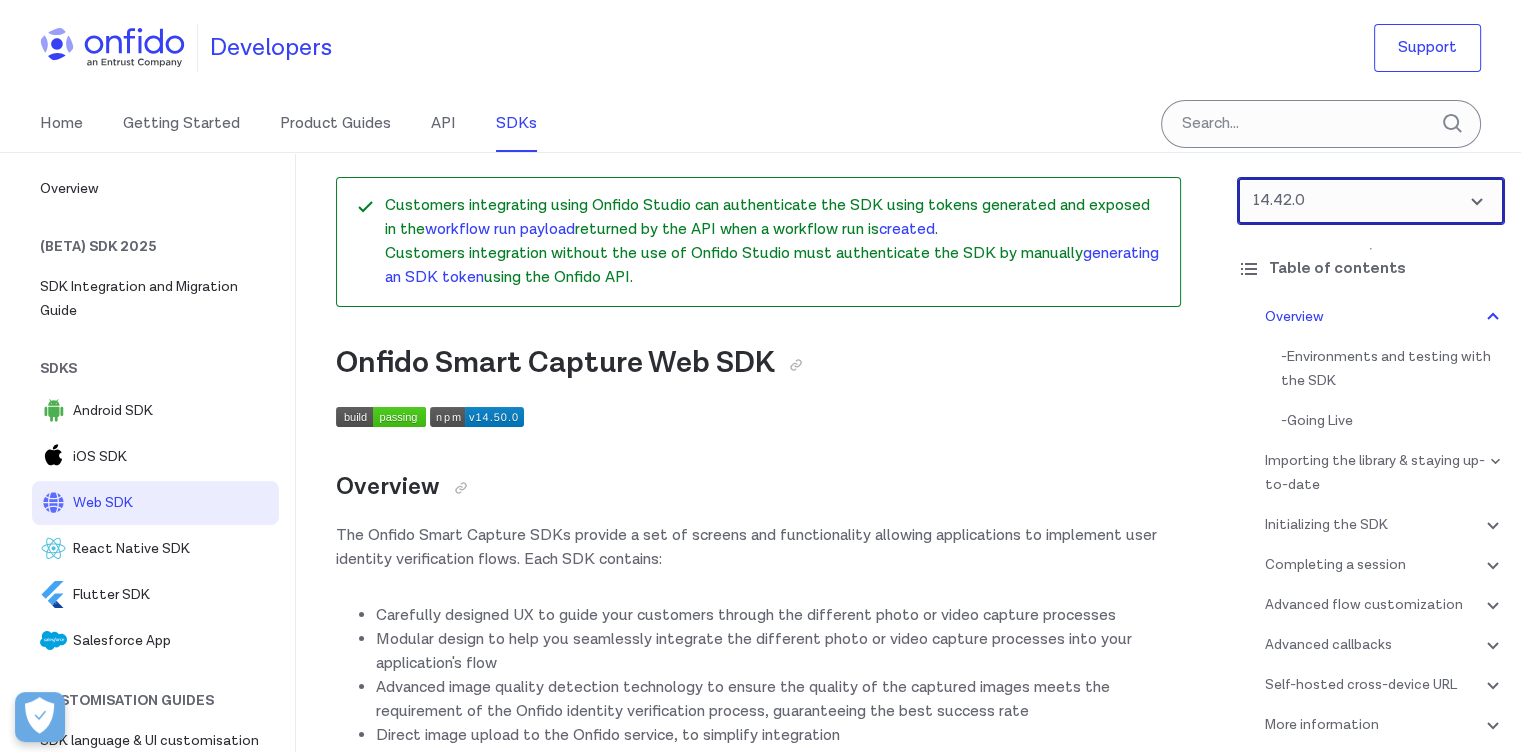 click at bounding box center [1371, 201] 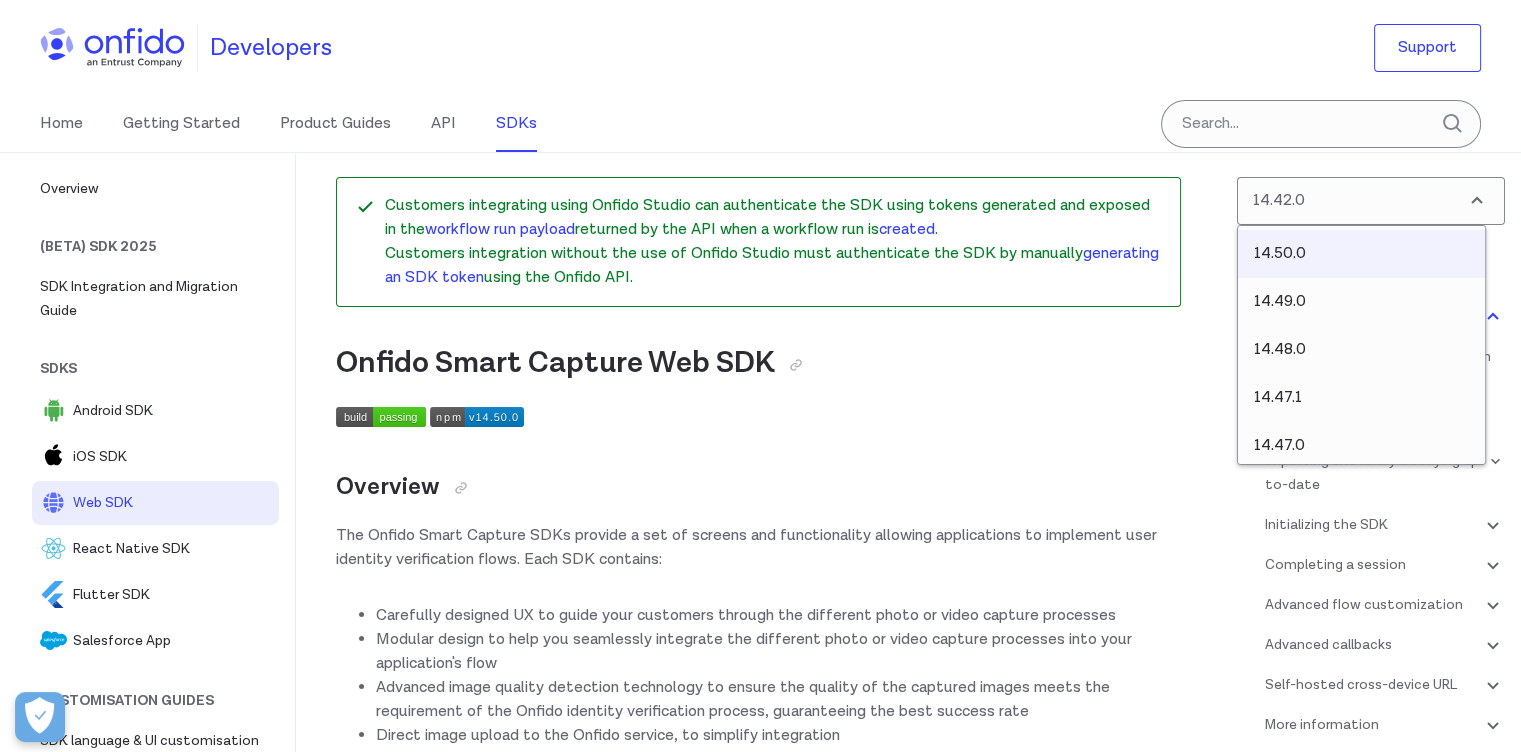 click on "14.50.0" at bounding box center [1361, 254] 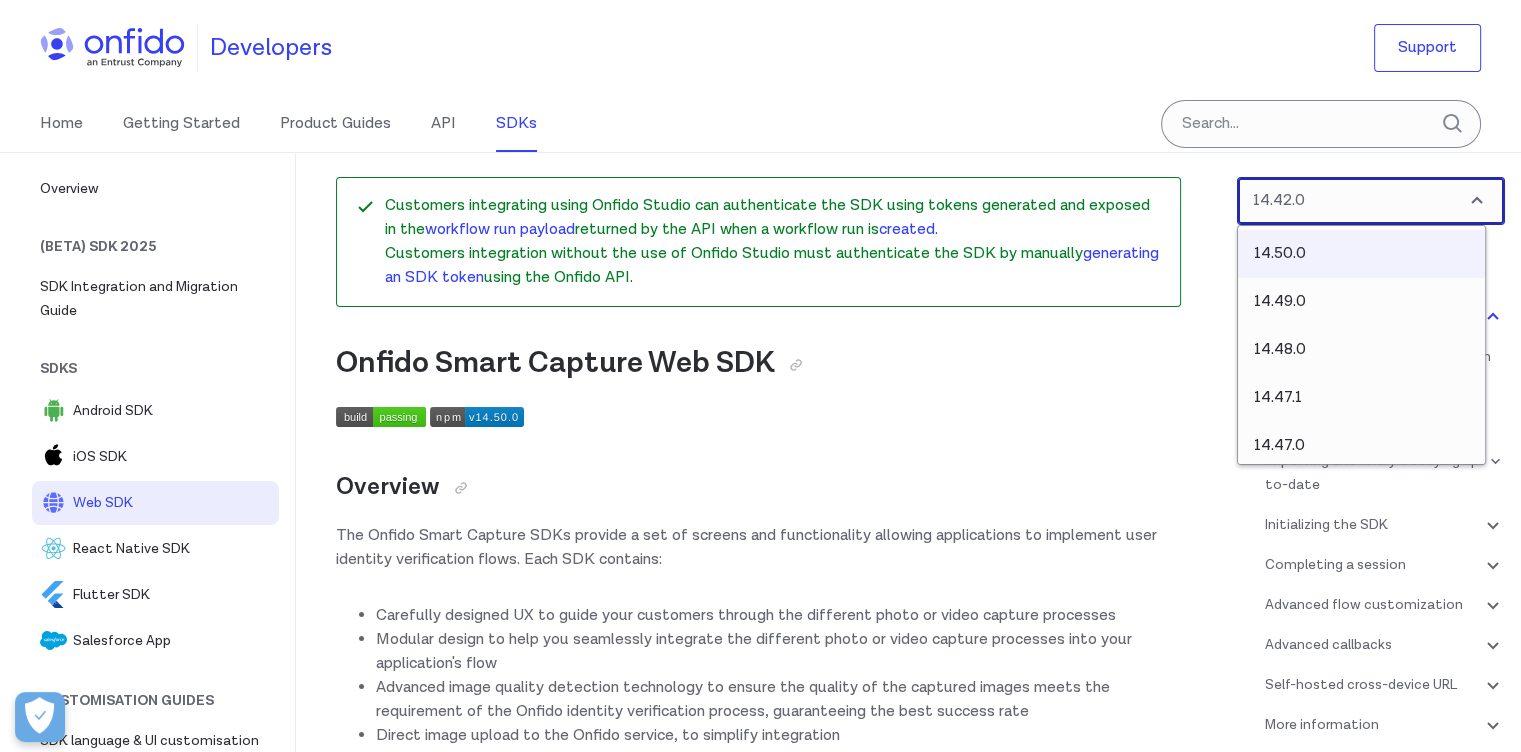 select on "14.50.0" 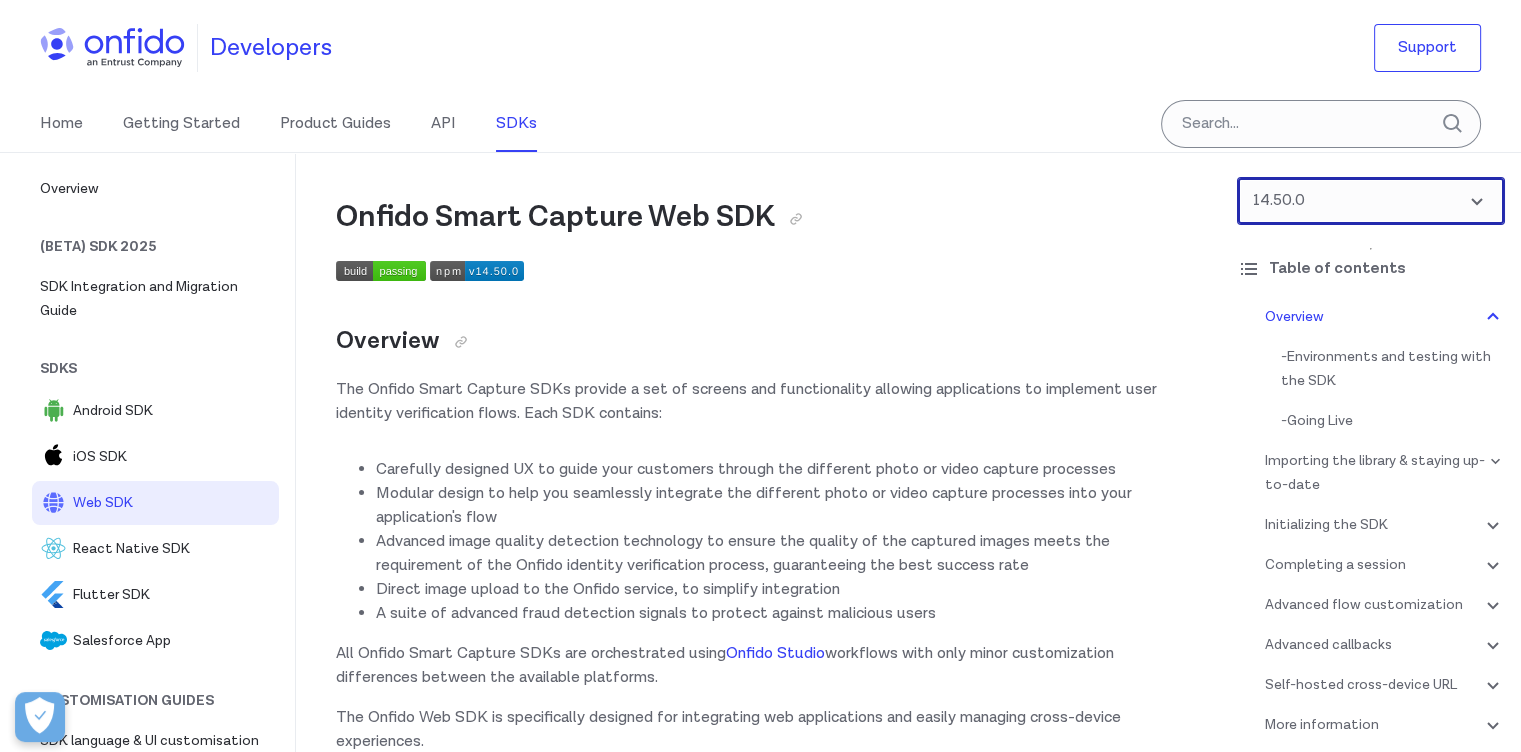 drag, startPoint x: 1342, startPoint y: 213, endPoint x: 1350, endPoint y: 220, distance: 10.630146 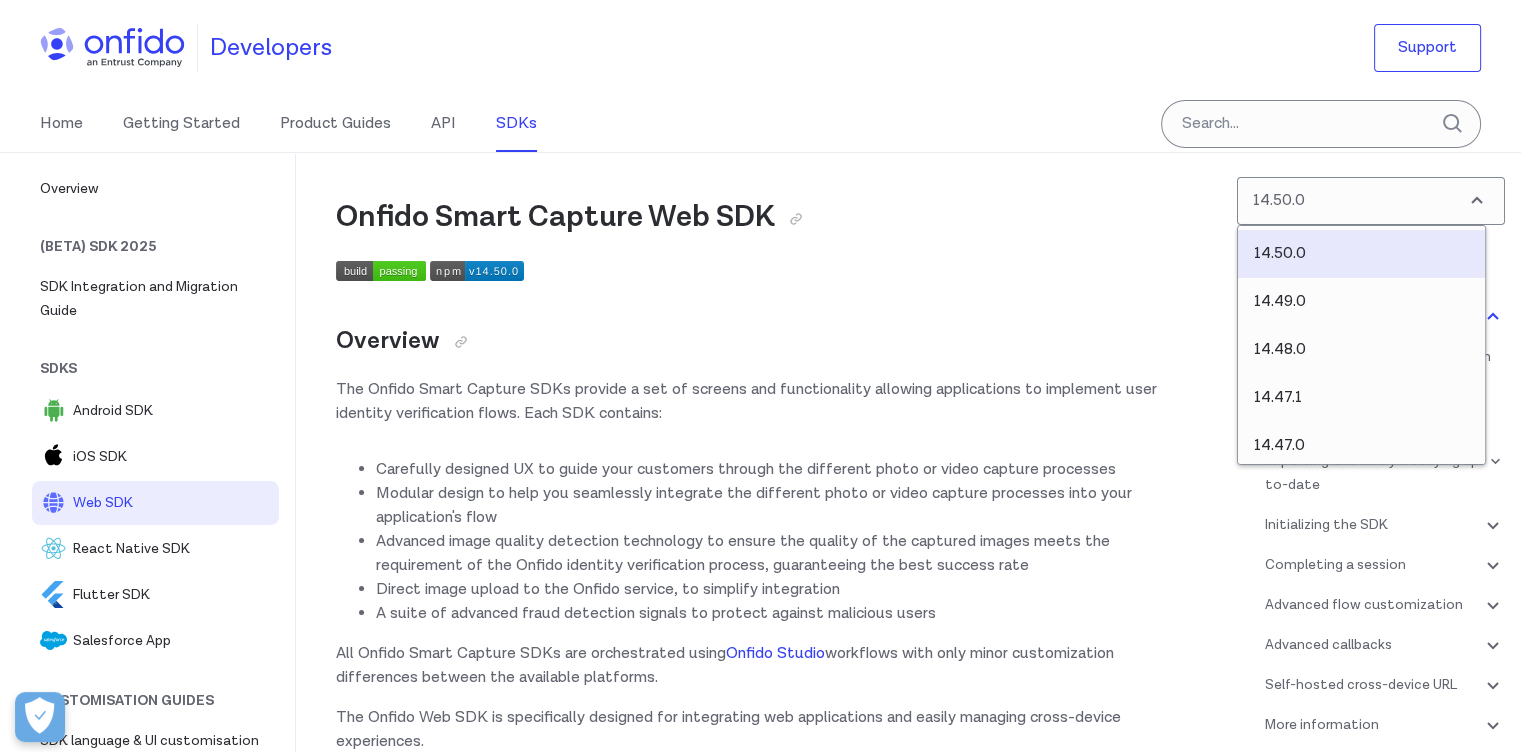 click at bounding box center (758, 275) 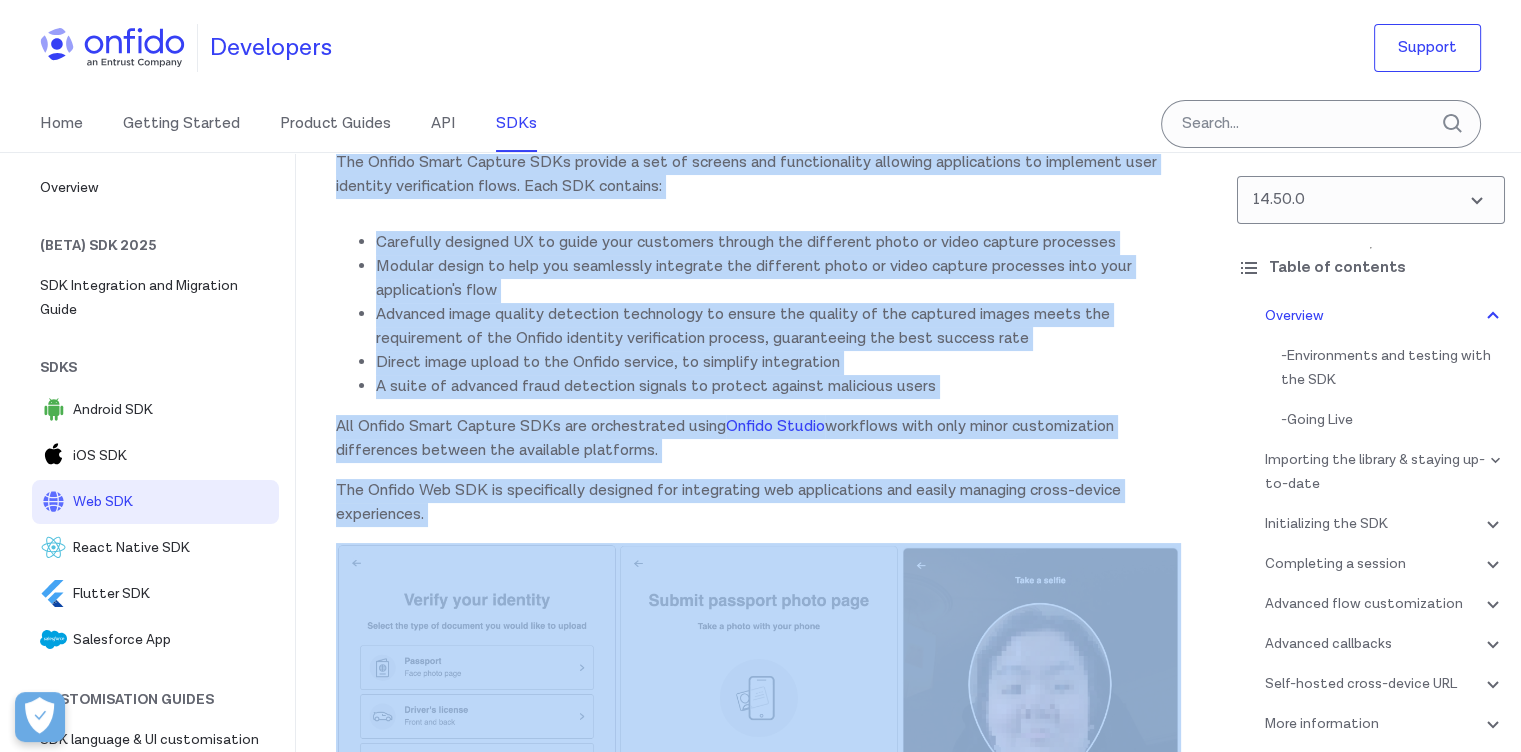 scroll, scrollTop: 400, scrollLeft: 0, axis: vertical 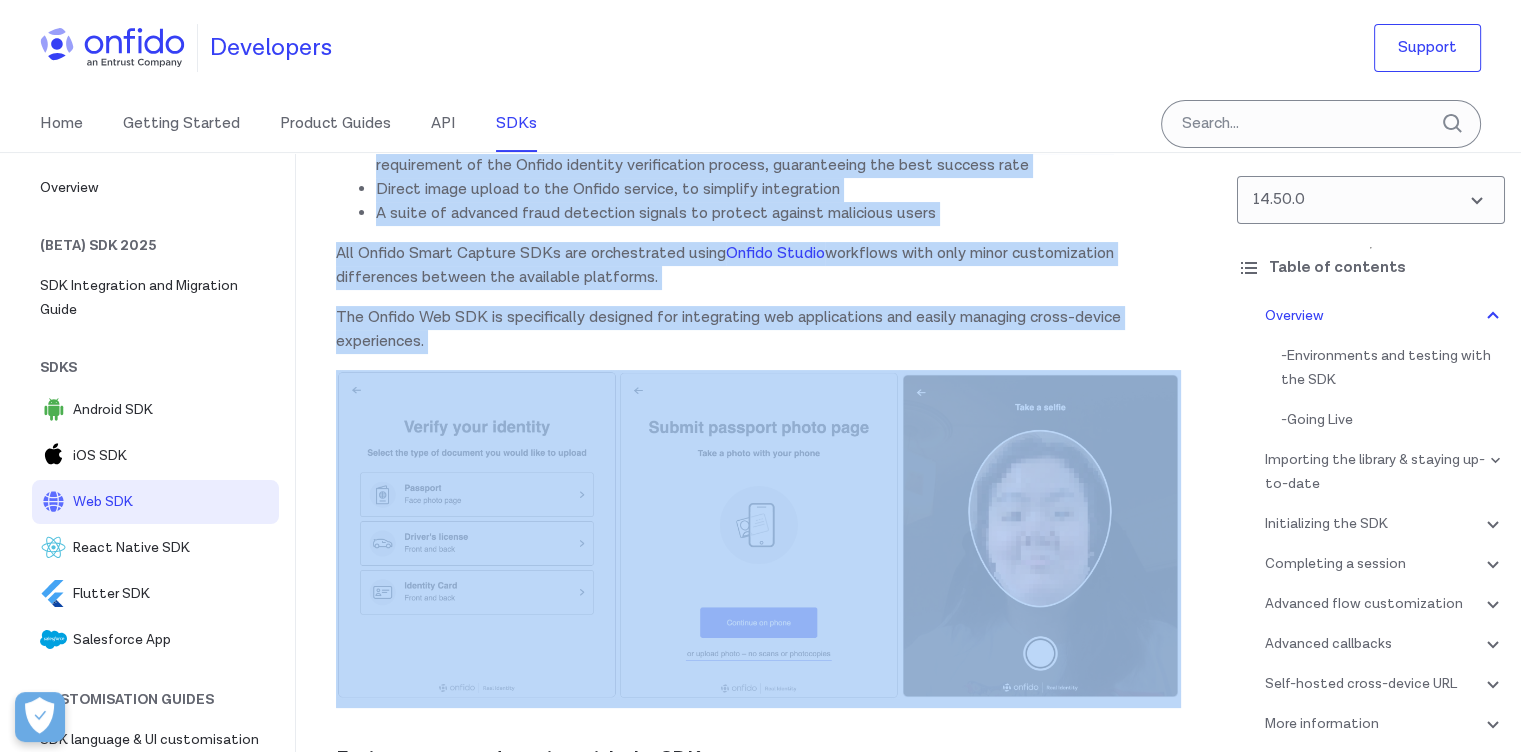 drag, startPoint x: 809, startPoint y: 330, endPoint x: 1192, endPoint y: 649, distance: 498.4476 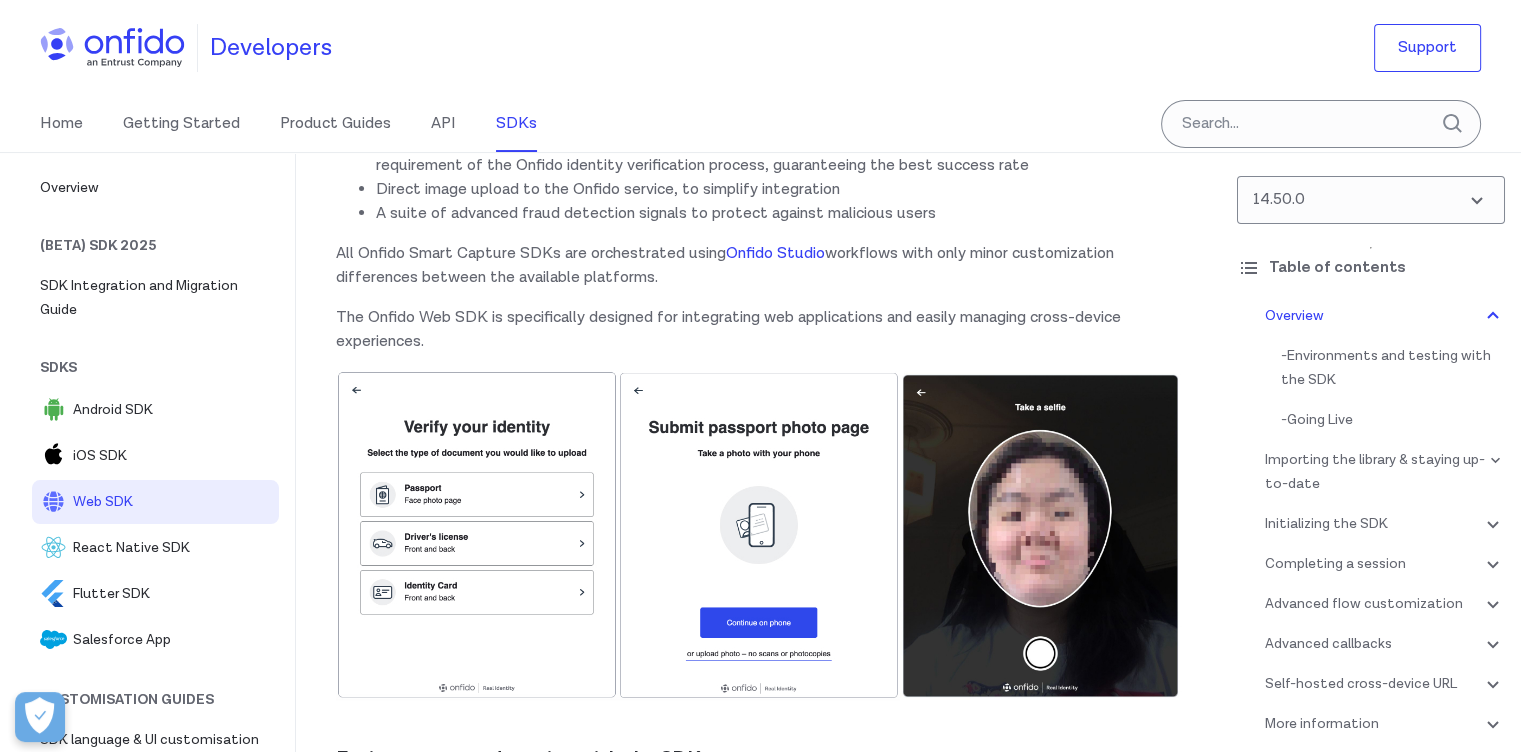 scroll, scrollTop: 0, scrollLeft: 0, axis: both 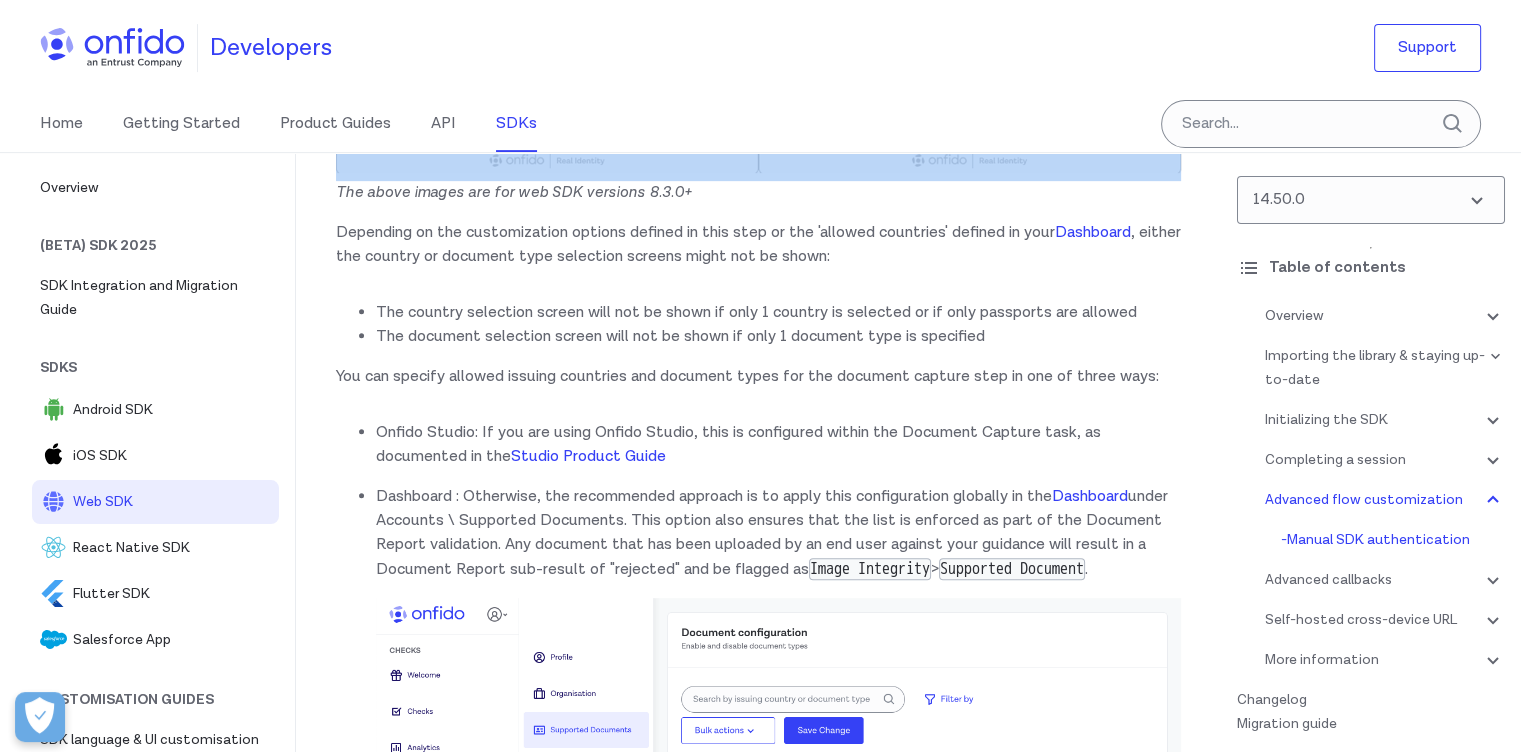 drag, startPoint x: 330, startPoint y: 340, endPoint x: 688, endPoint y: 647, distance: 471.60684 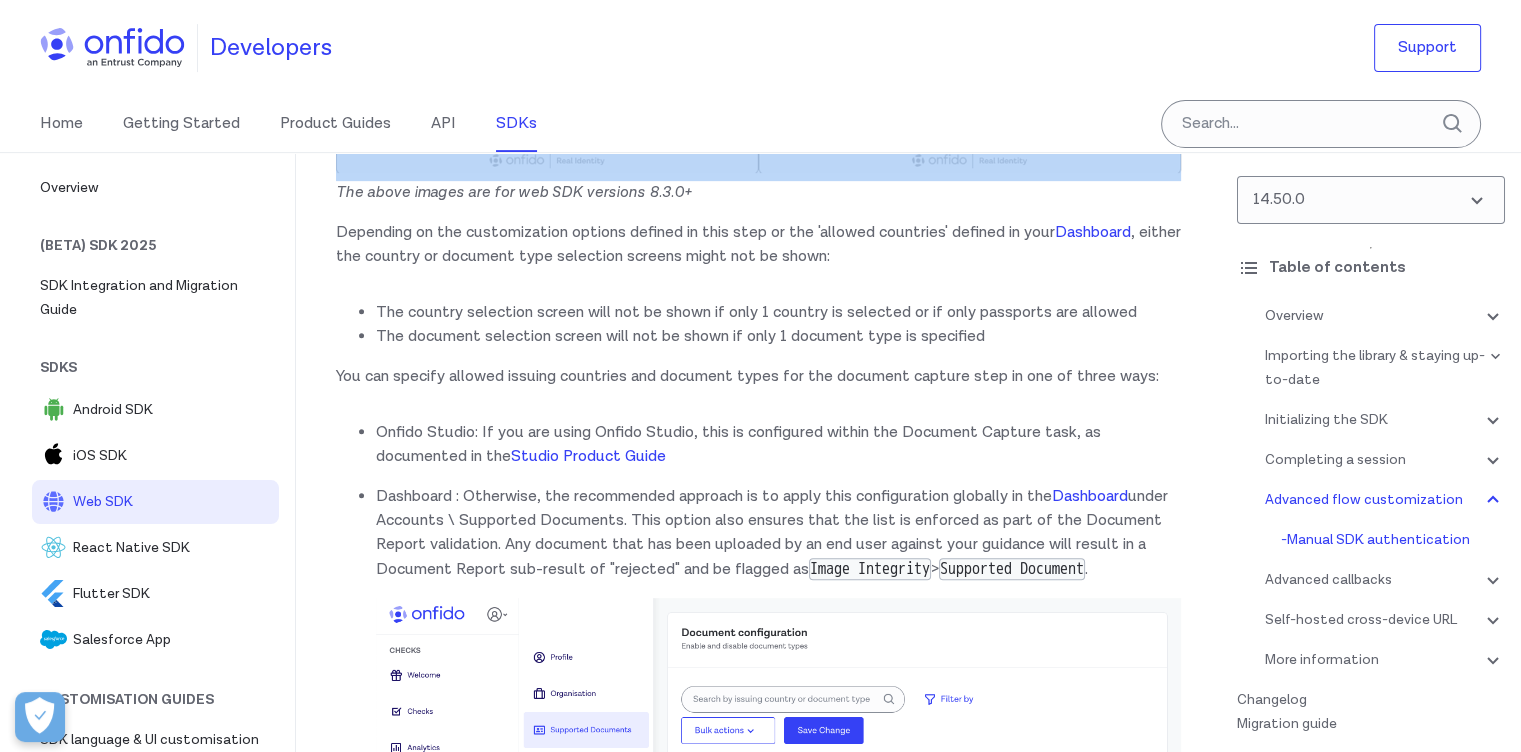 click on "The issuing country and document type selection" at bounding box center [778, -501] 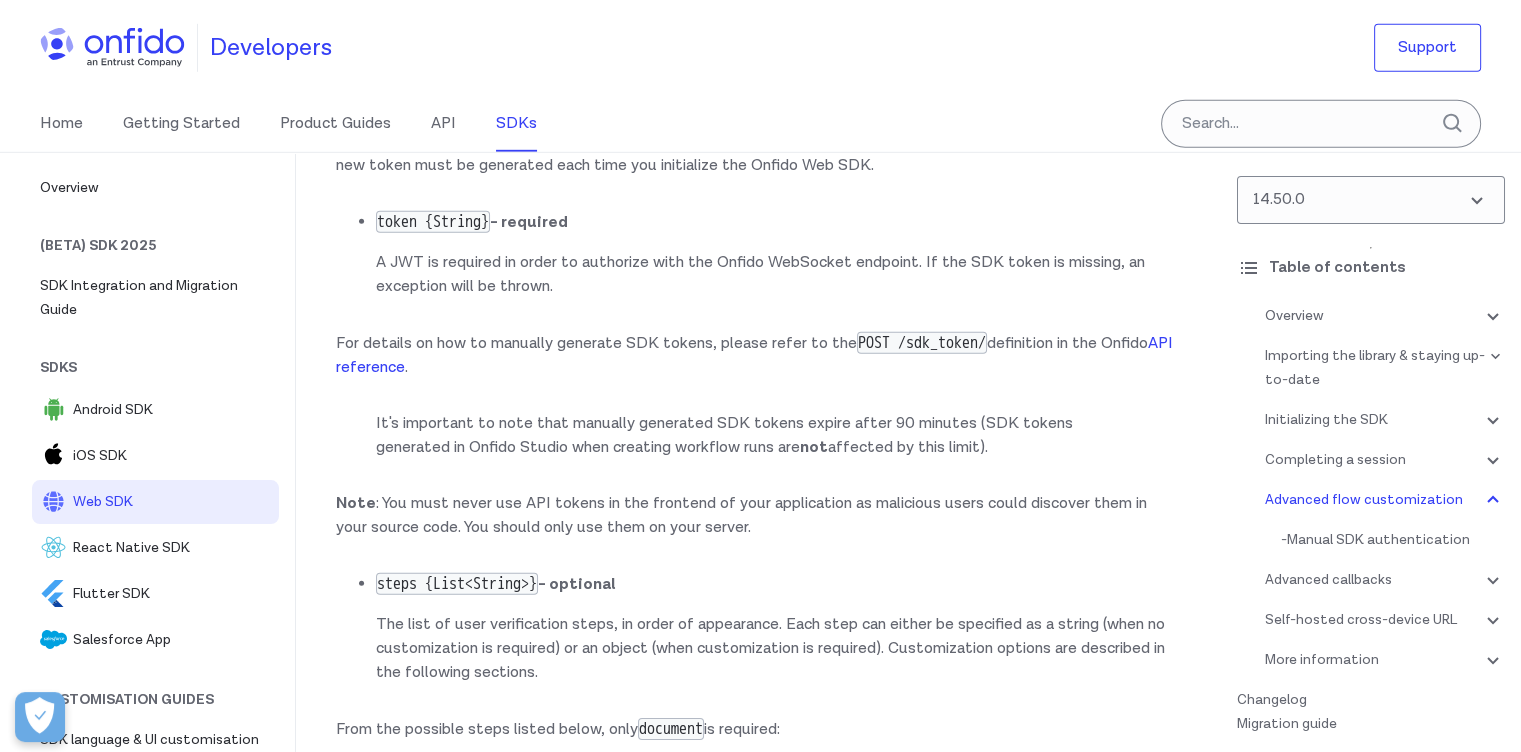 scroll, scrollTop: 25575, scrollLeft: 0, axis: vertical 